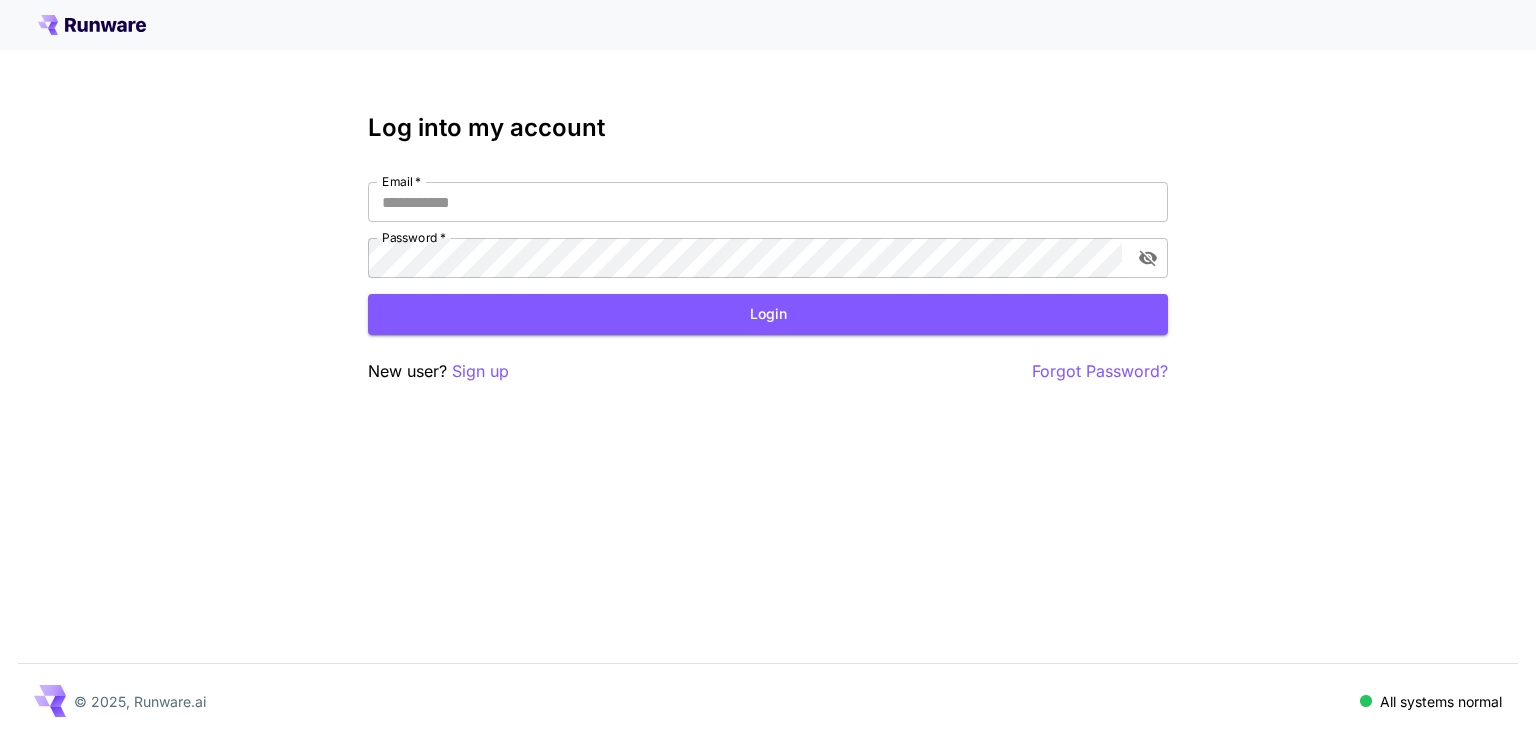 scroll, scrollTop: 0, scrollLeft: 0, axis: both 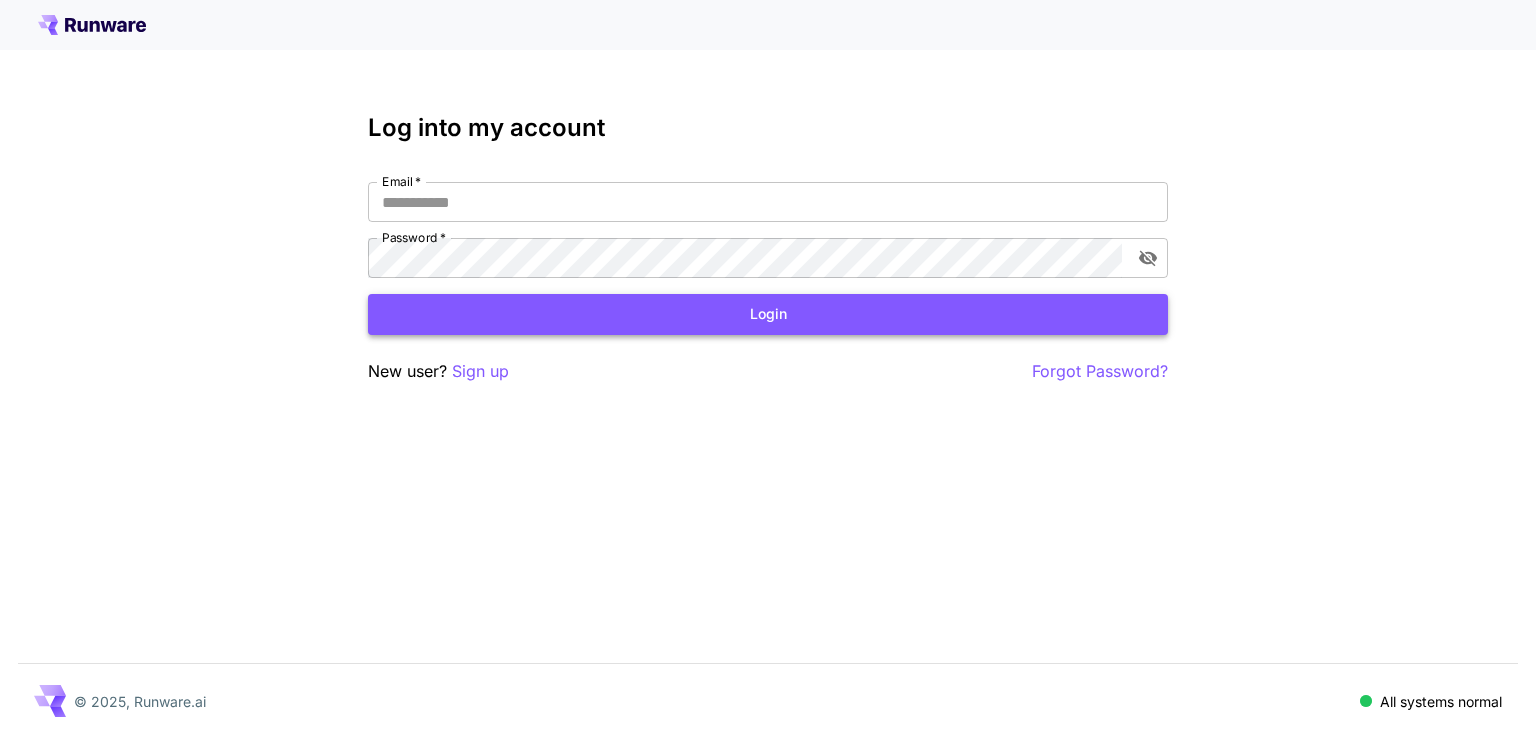 type on "**********" 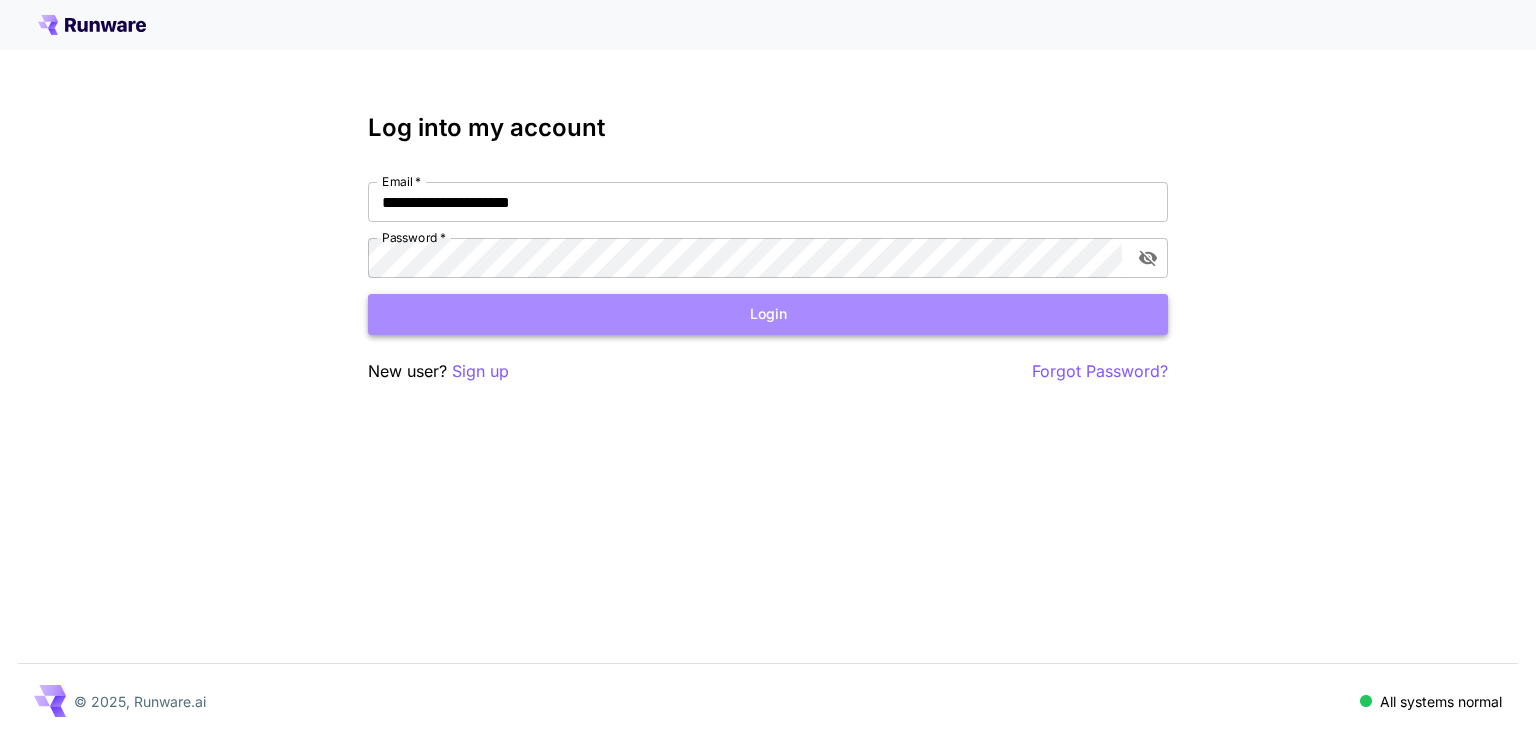 click on "Login" at bounding box center [768, 314] 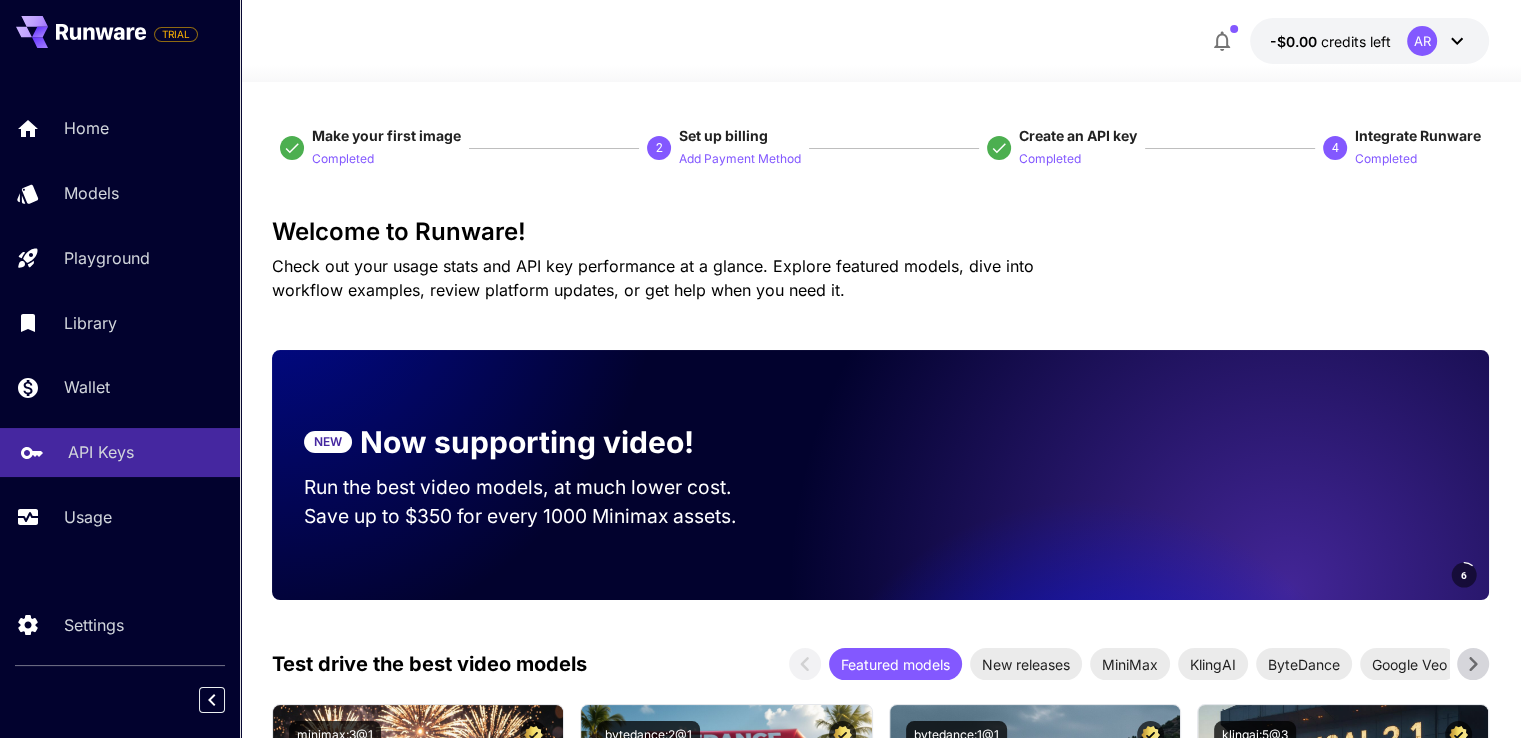 click on "API Keys" at bounding box center (101, 452) 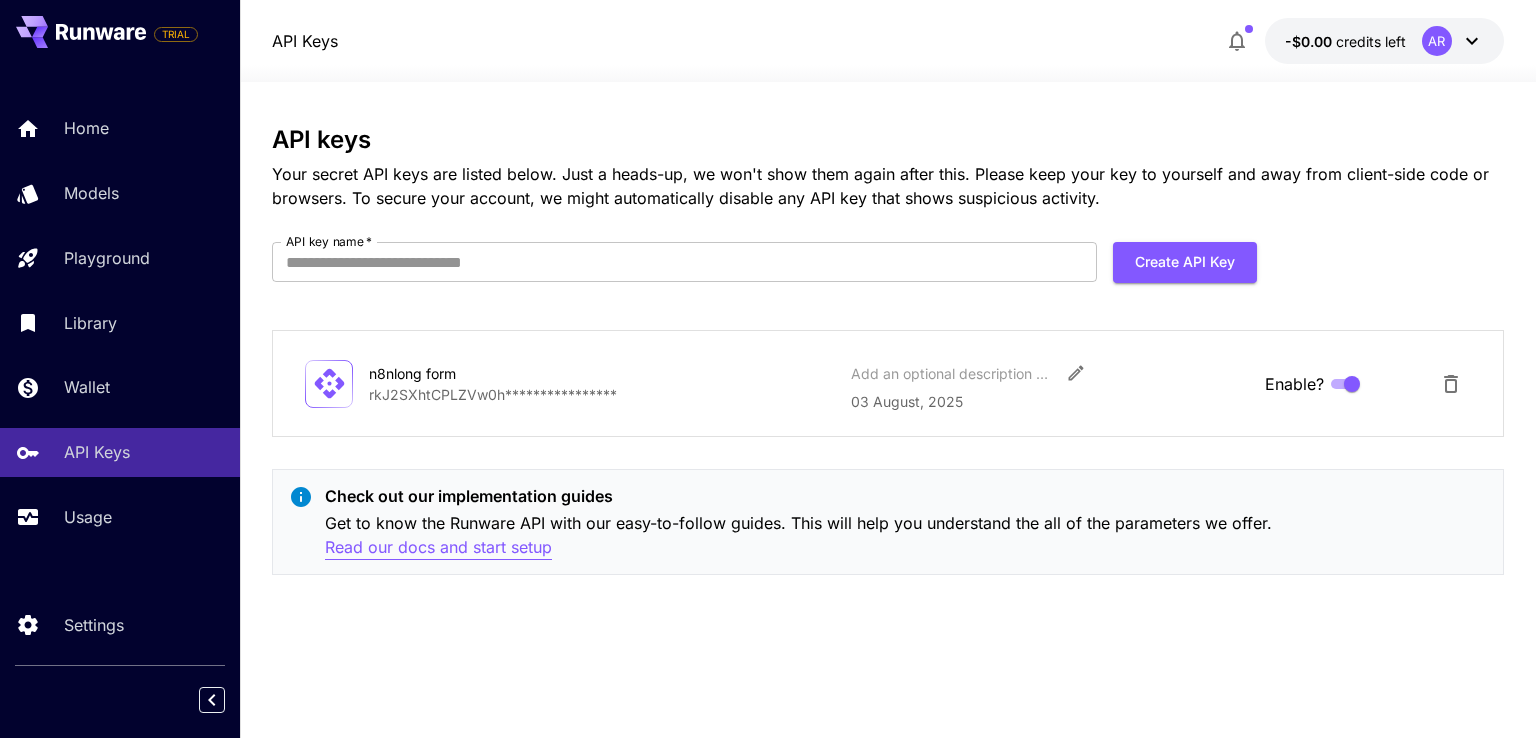 click on "Read our docs and start setup" at bounding box center (438, 547) 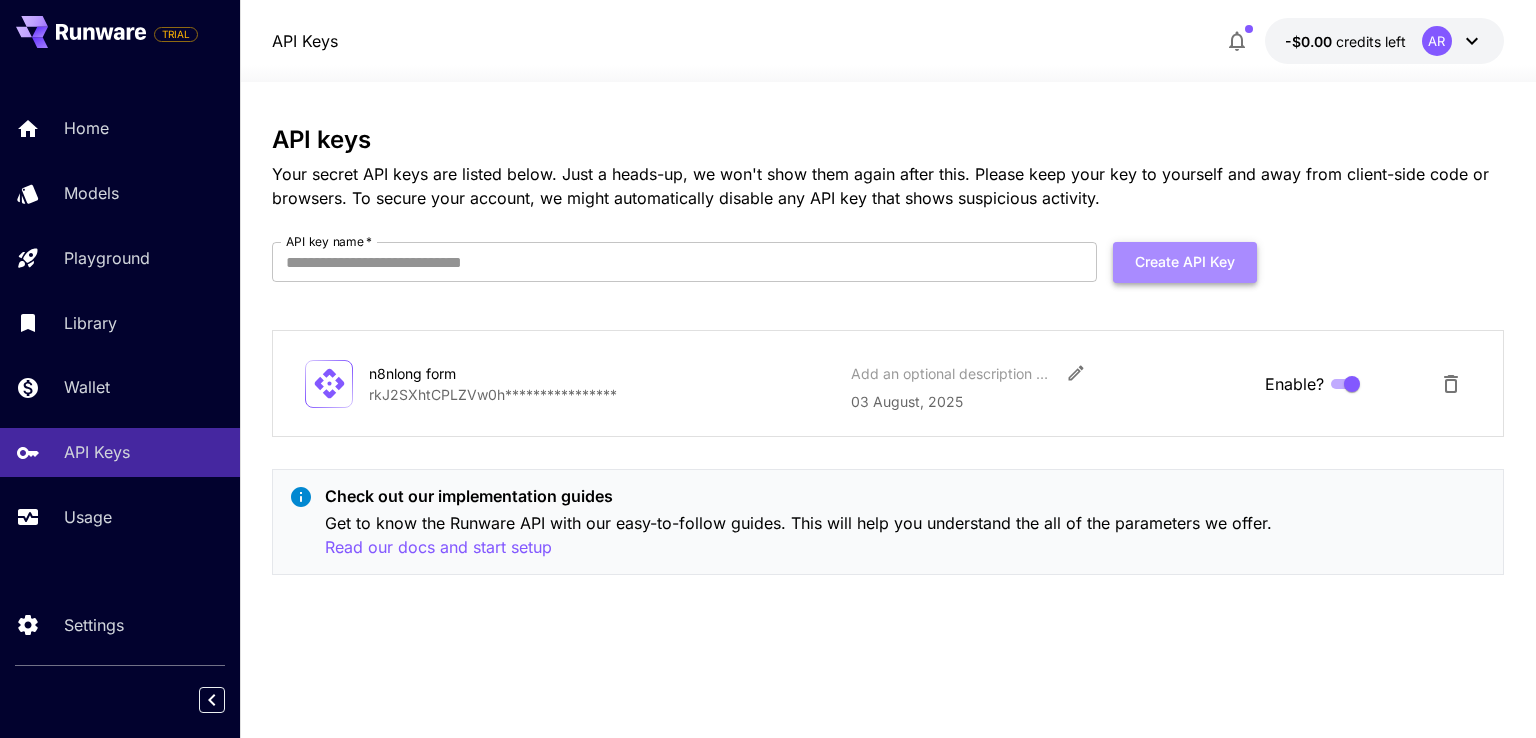 click on "Create API Key" at bounding box center [1185, 262] 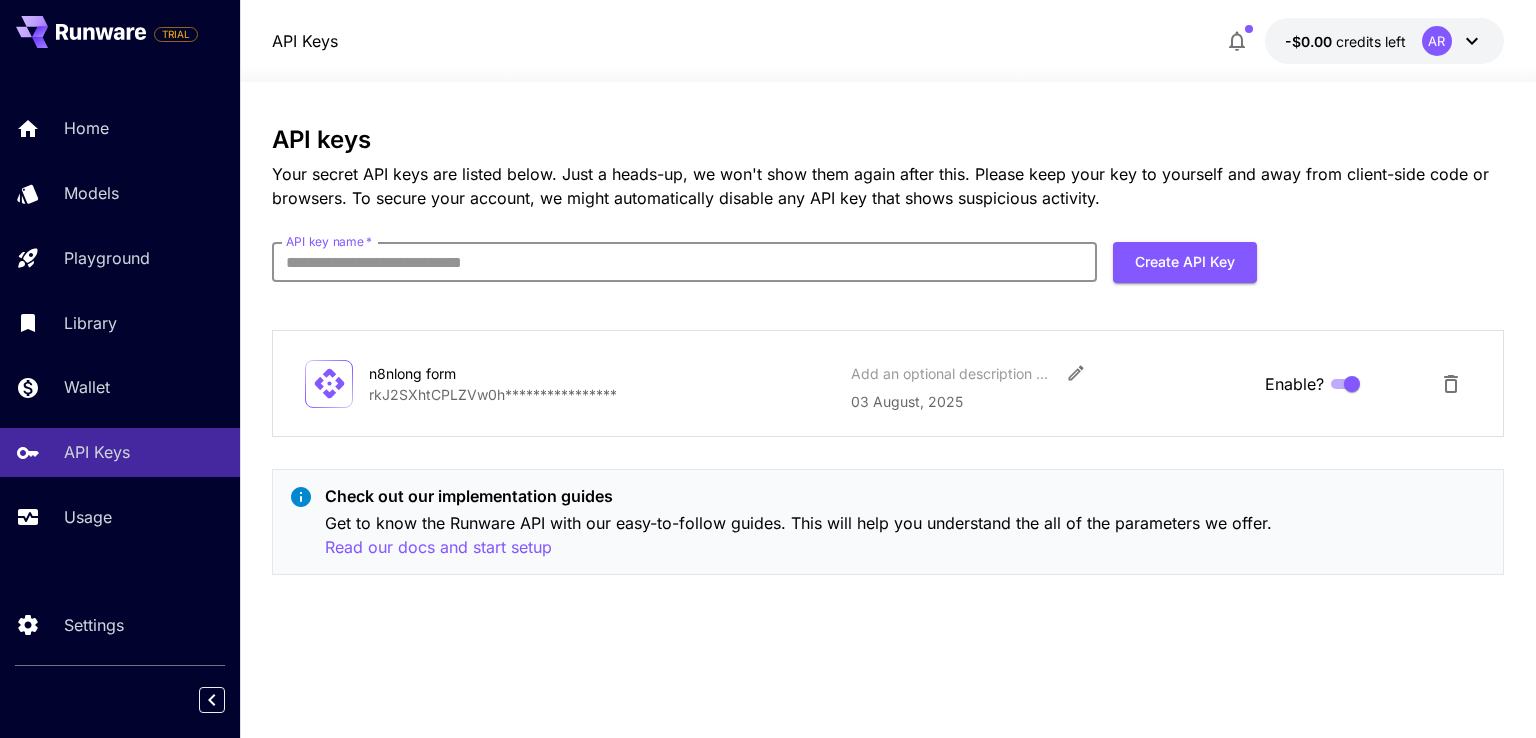click on "API key name   *" at bounding box center [684, 262] 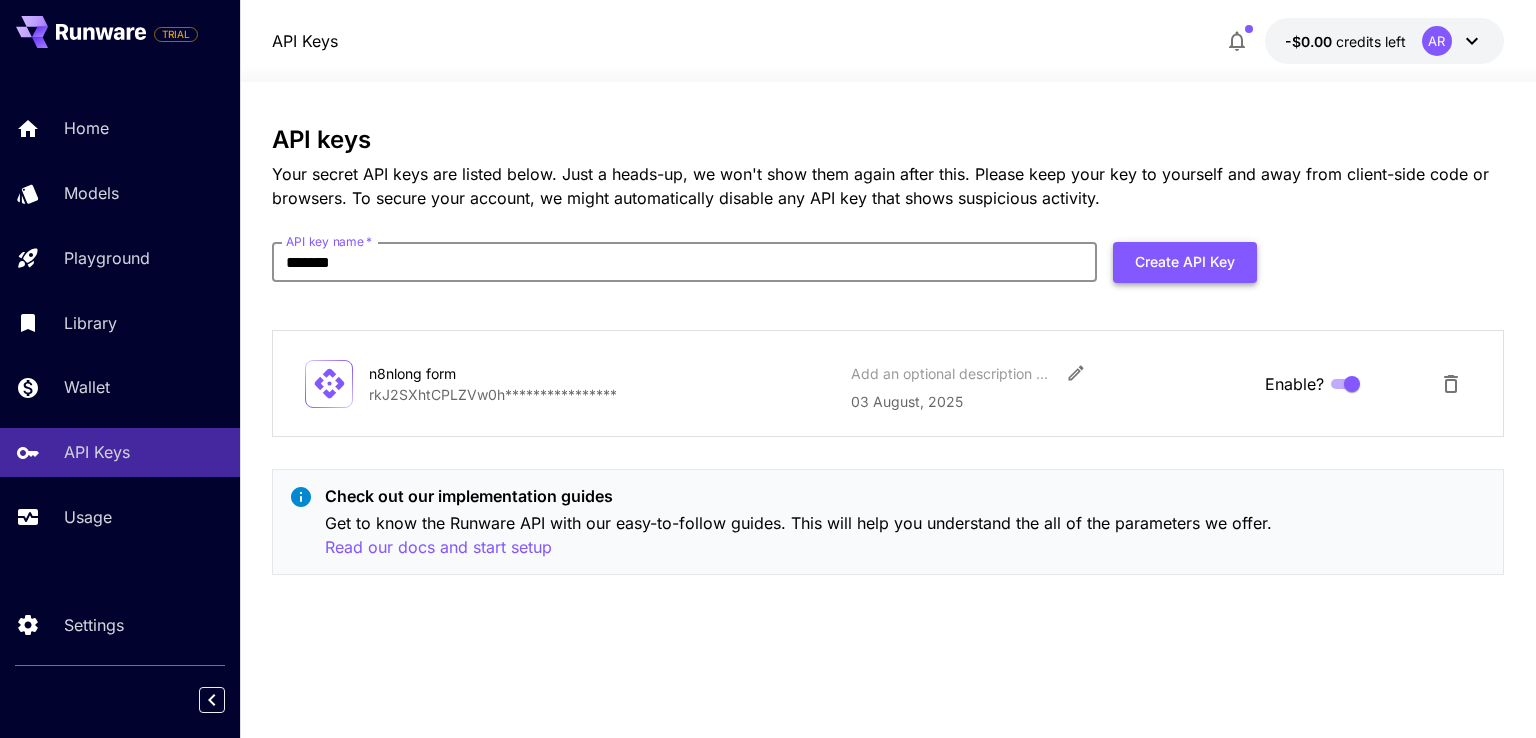type on "*******" 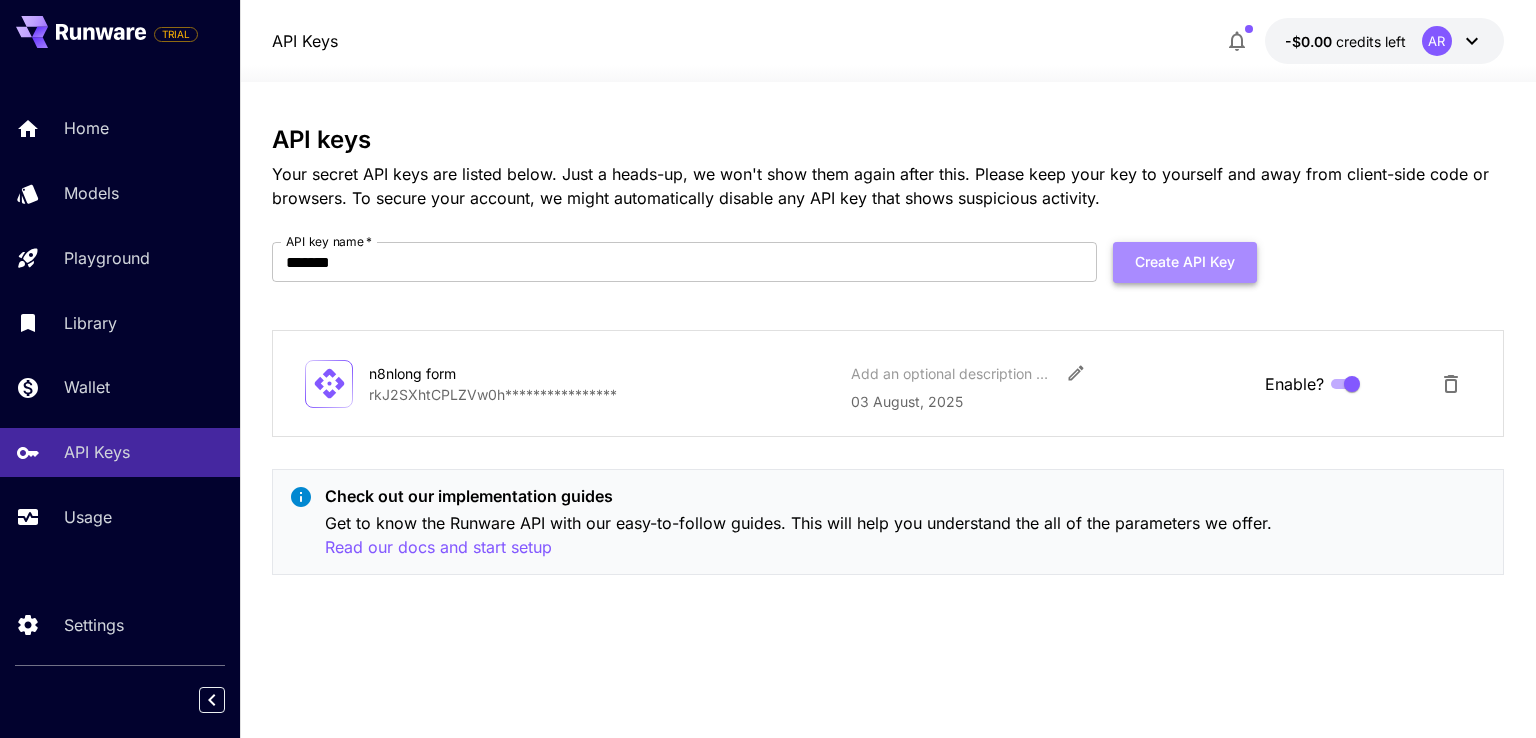 click on "Create API Key" at bounding box center (1185, 262) 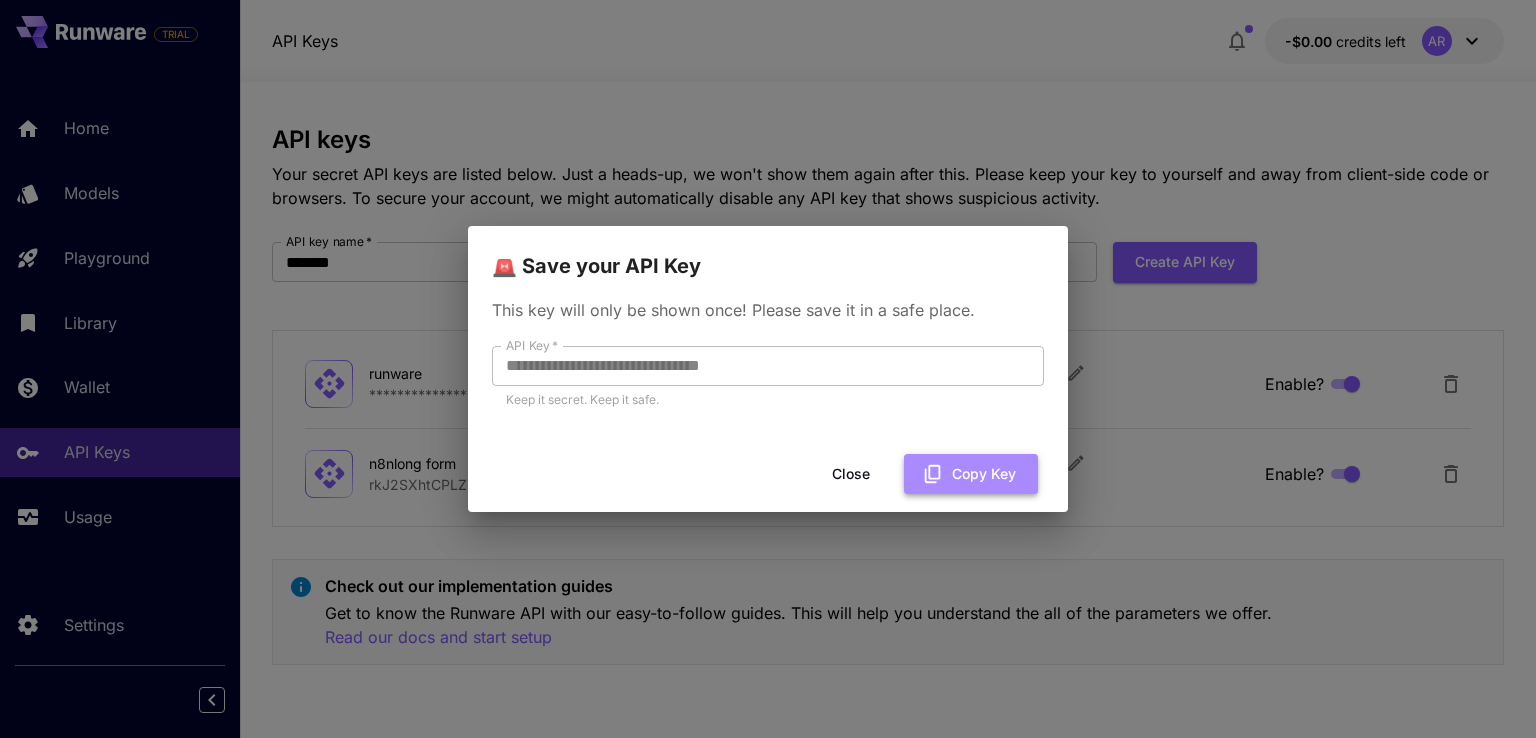 click on "Copy Key" at bounding box center [971, 474] 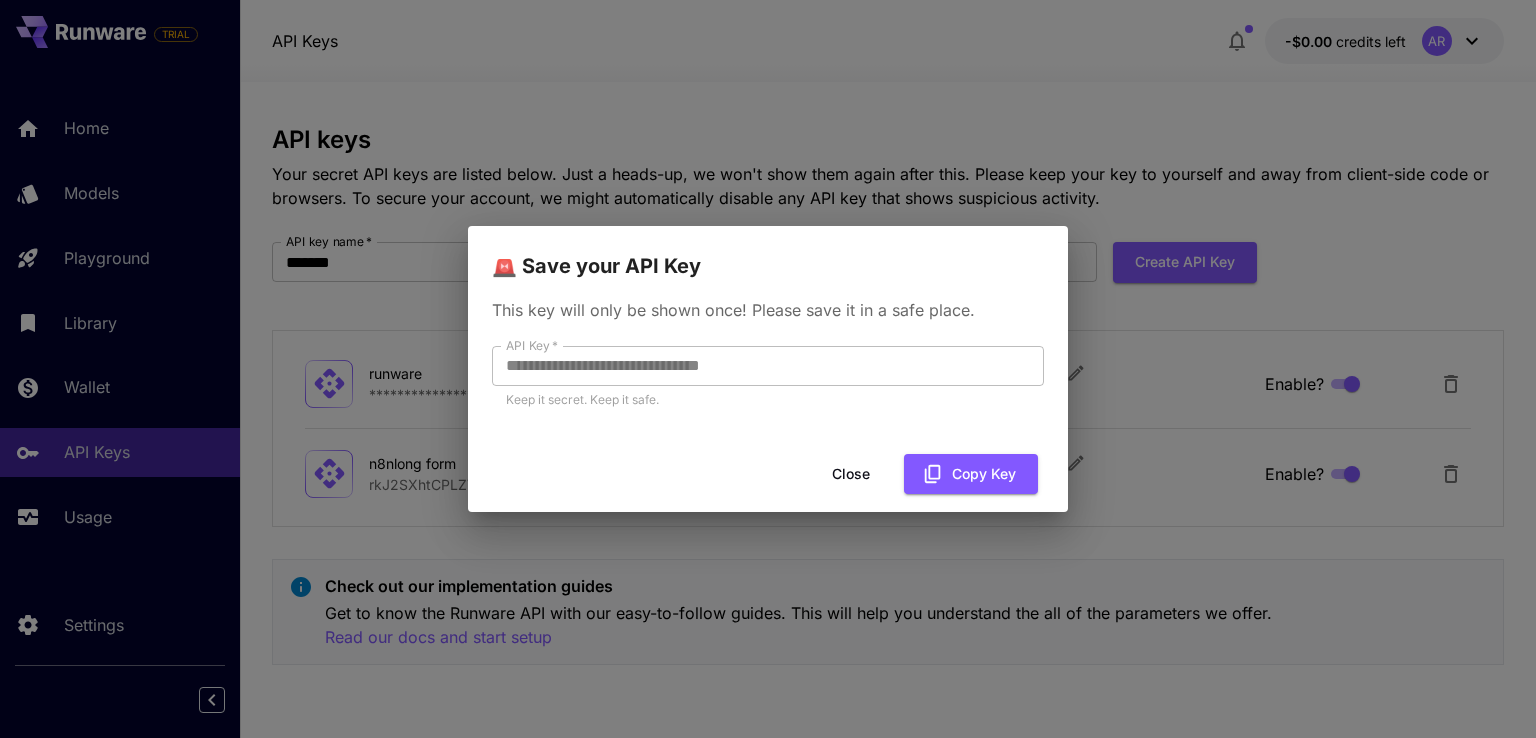 click on "**********" at bounding box center [768, 369] 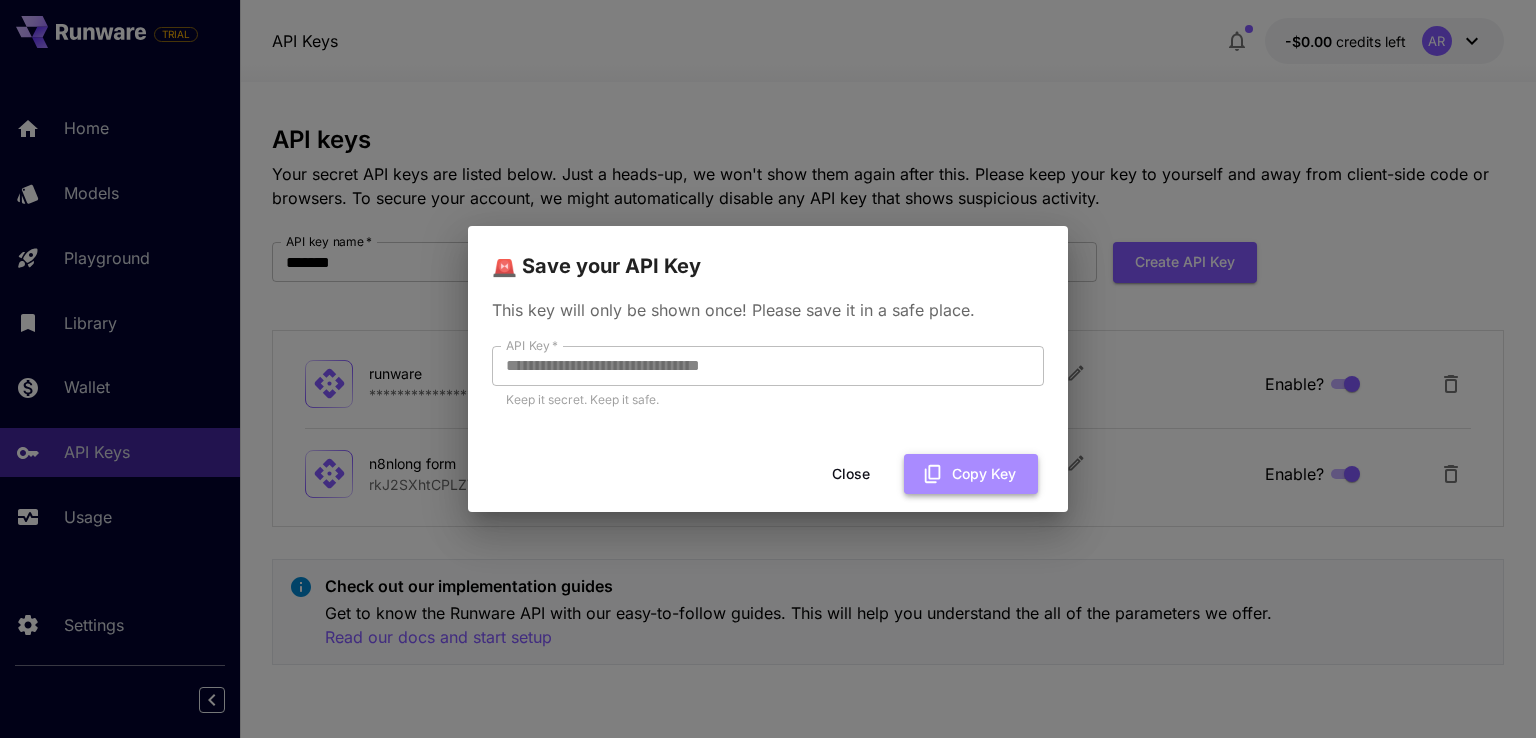 click on "Copy Key" at bounding box center [971, 474] 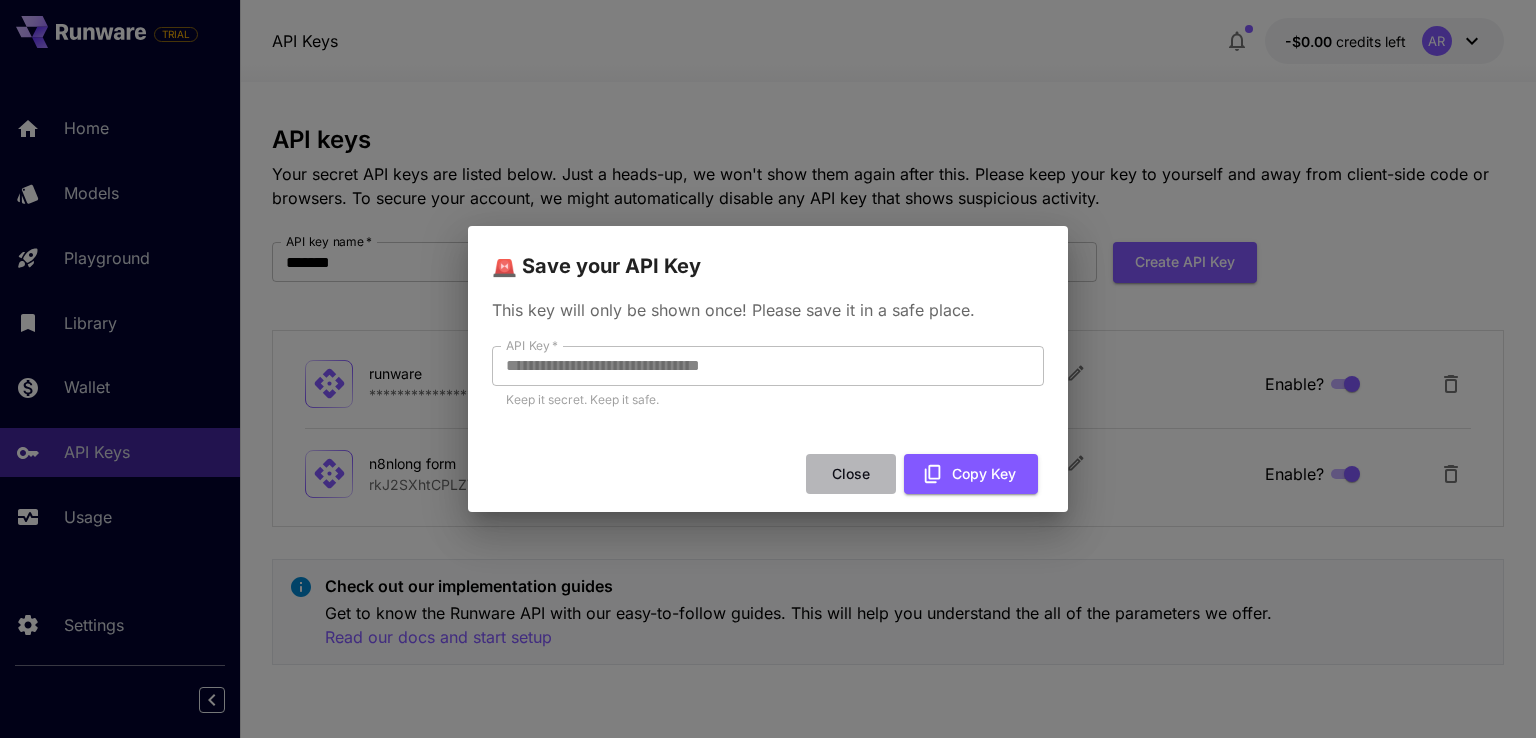 click on "Close" at bounding box center [851, 474] 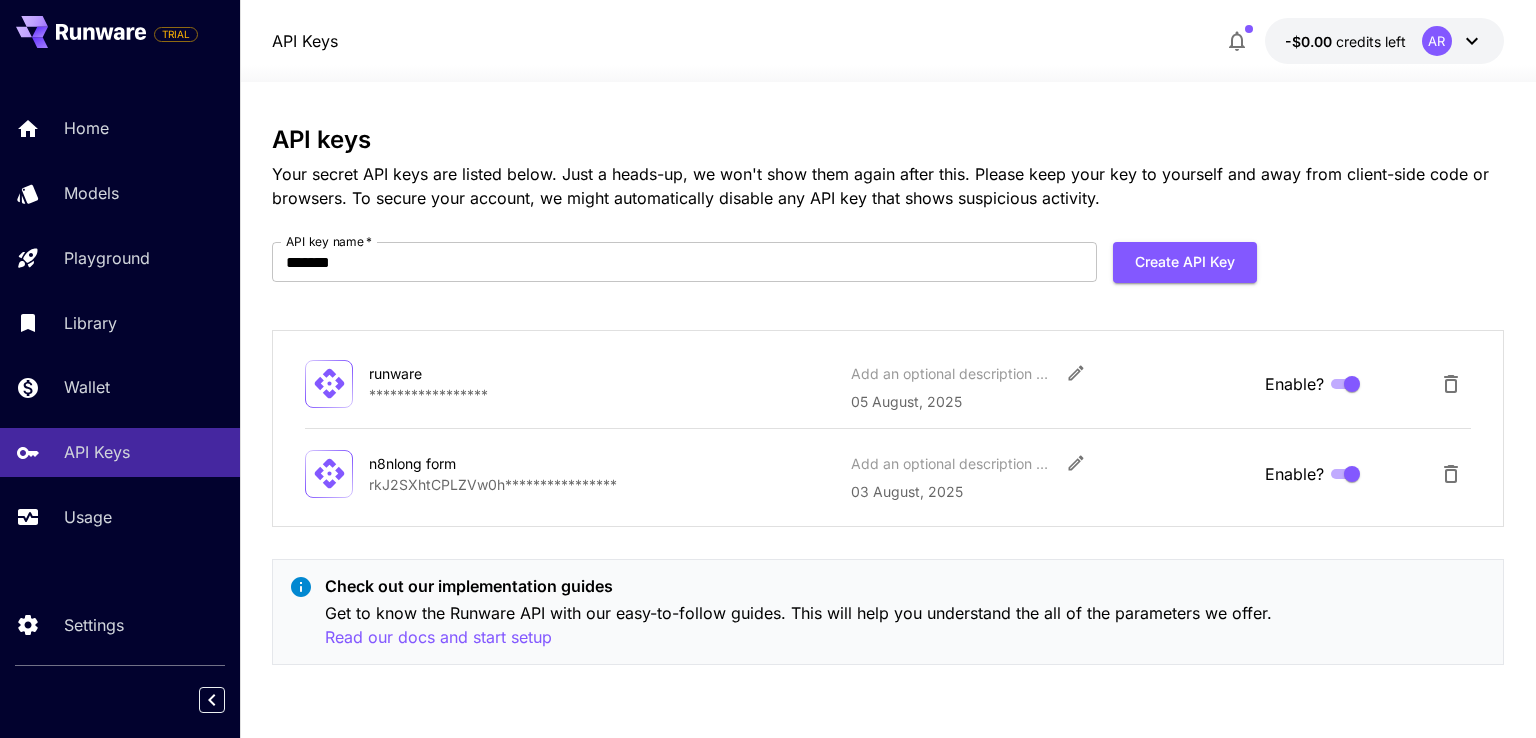 click 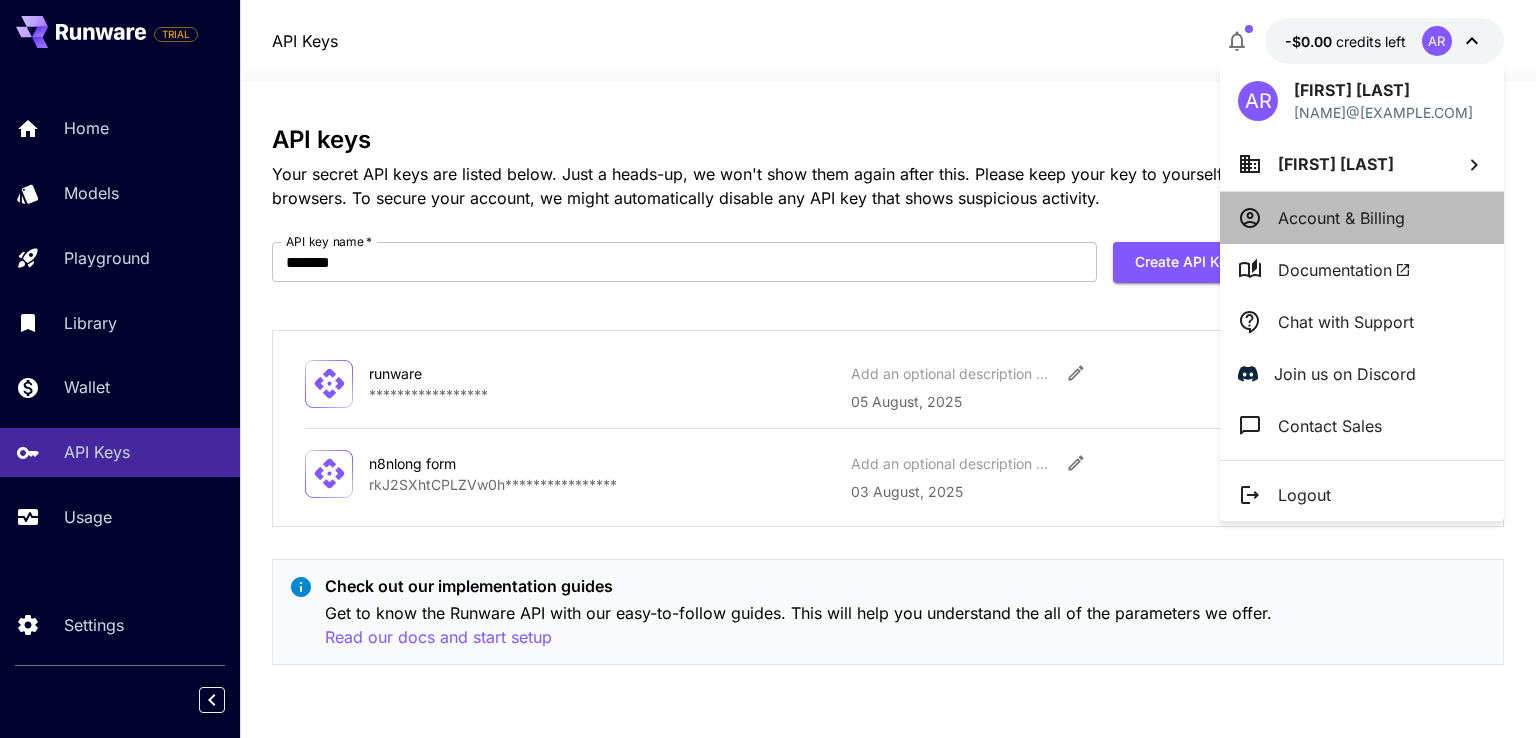 click on "Account & Billing" at bounding box center [1341, 218] 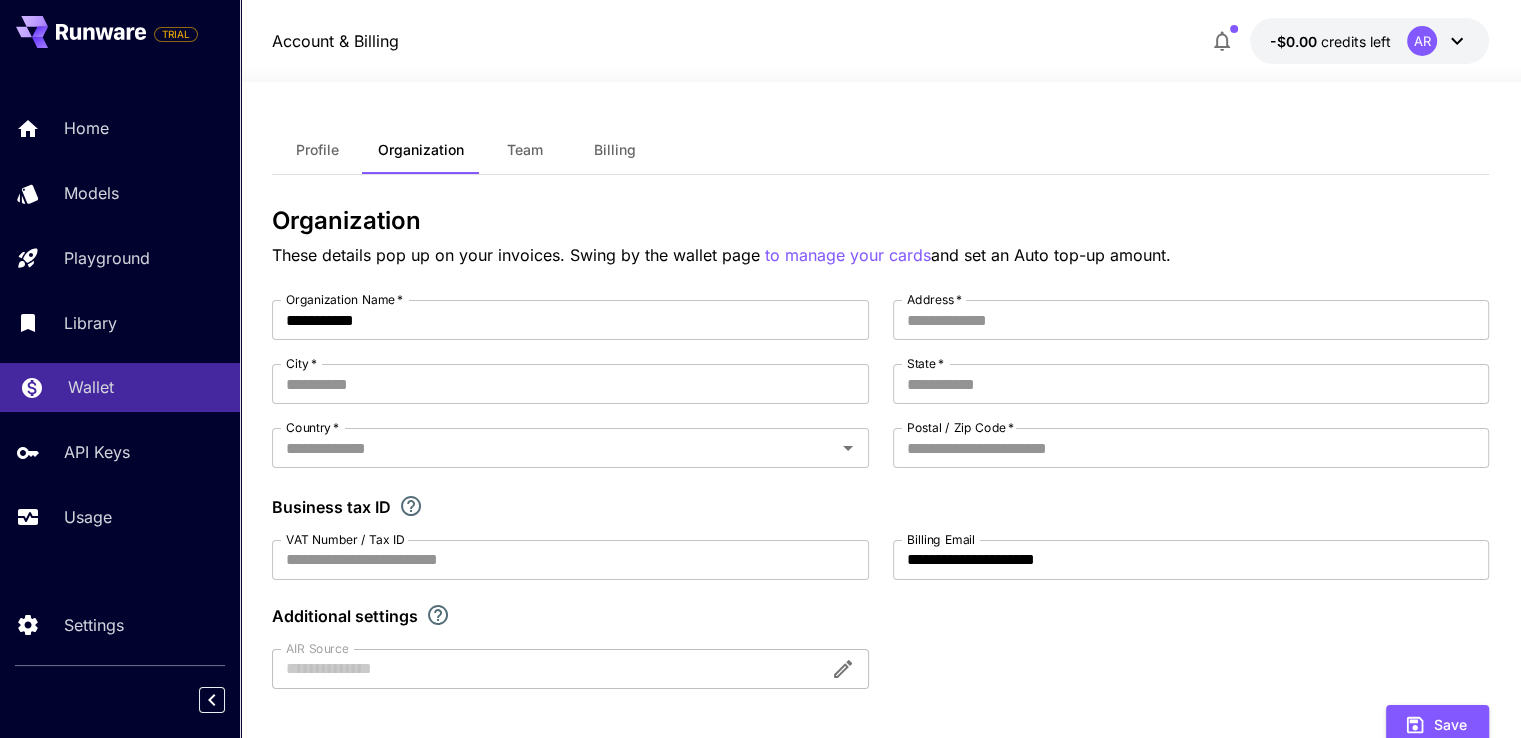click on "Wallet" at bounding box center [91, 387] 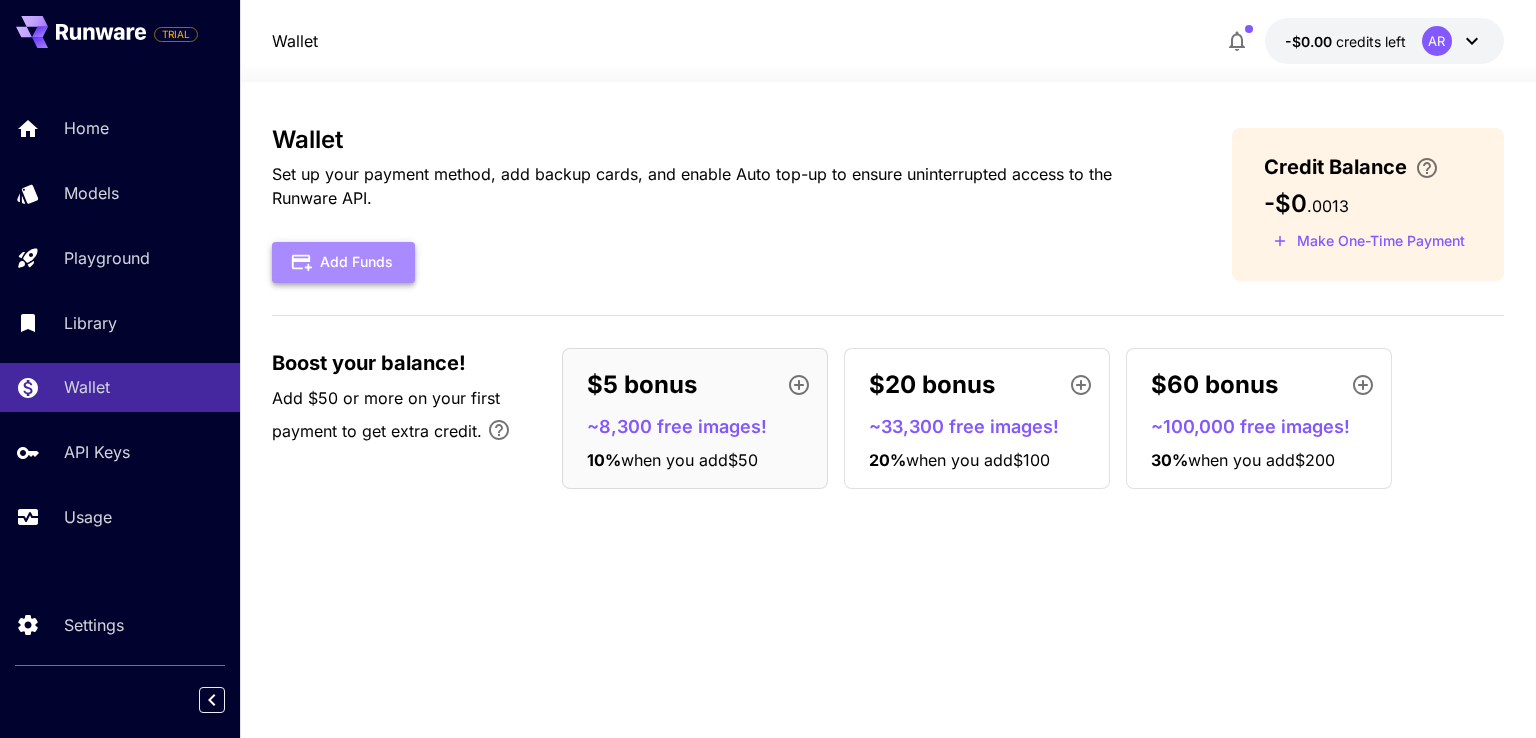 click on "Add Funds" at bounding box center [343, 262] 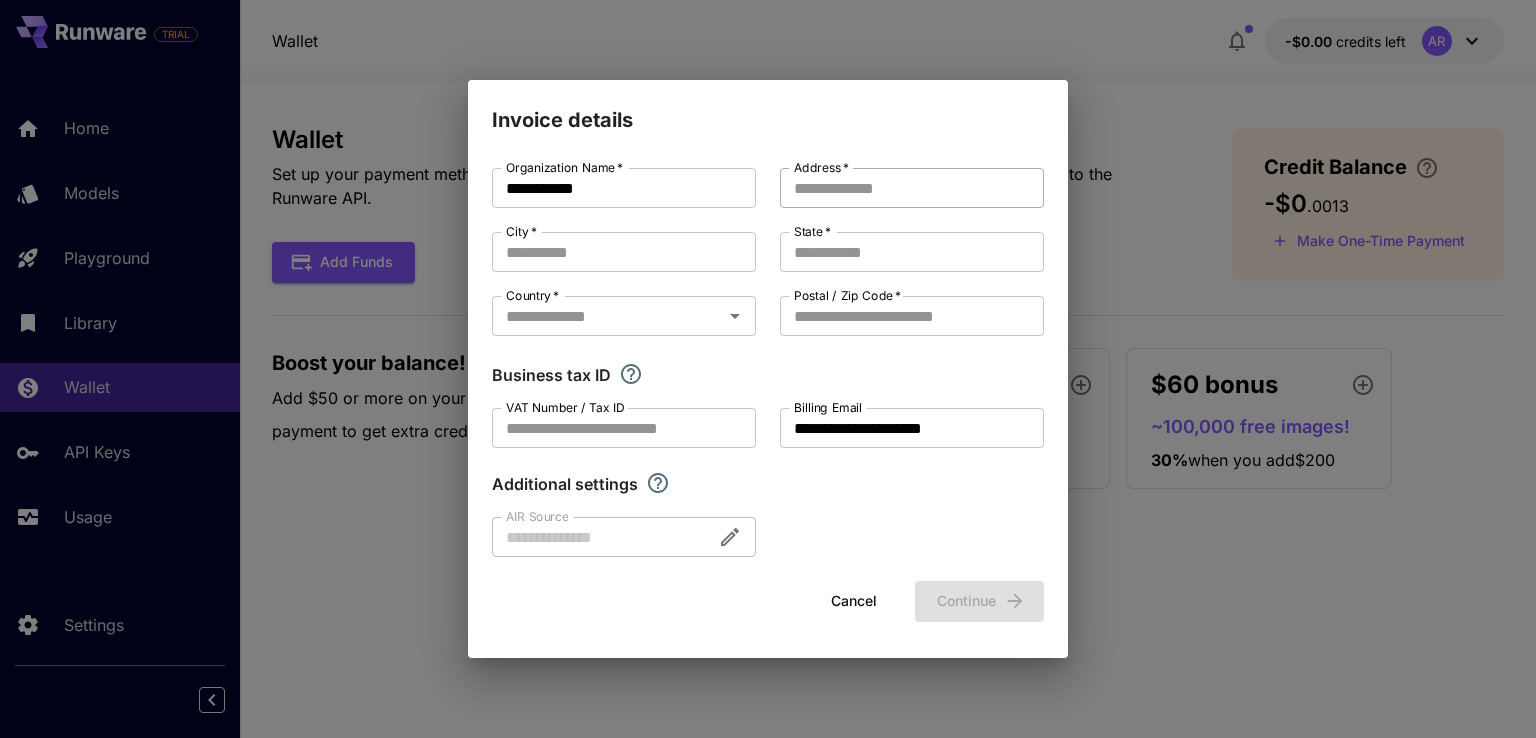 click on "Address   *" at bounding box center [912, 188] 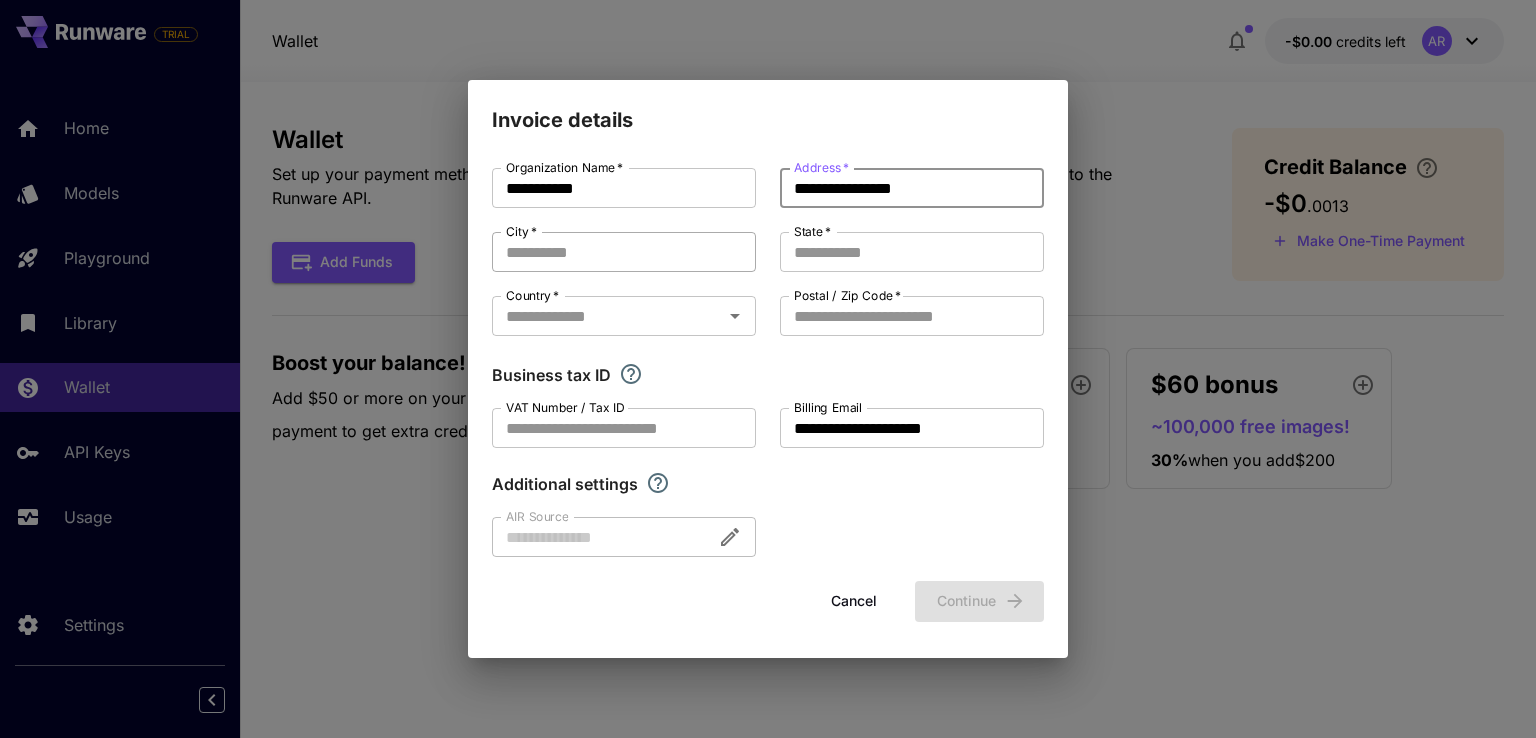 type on "**********" 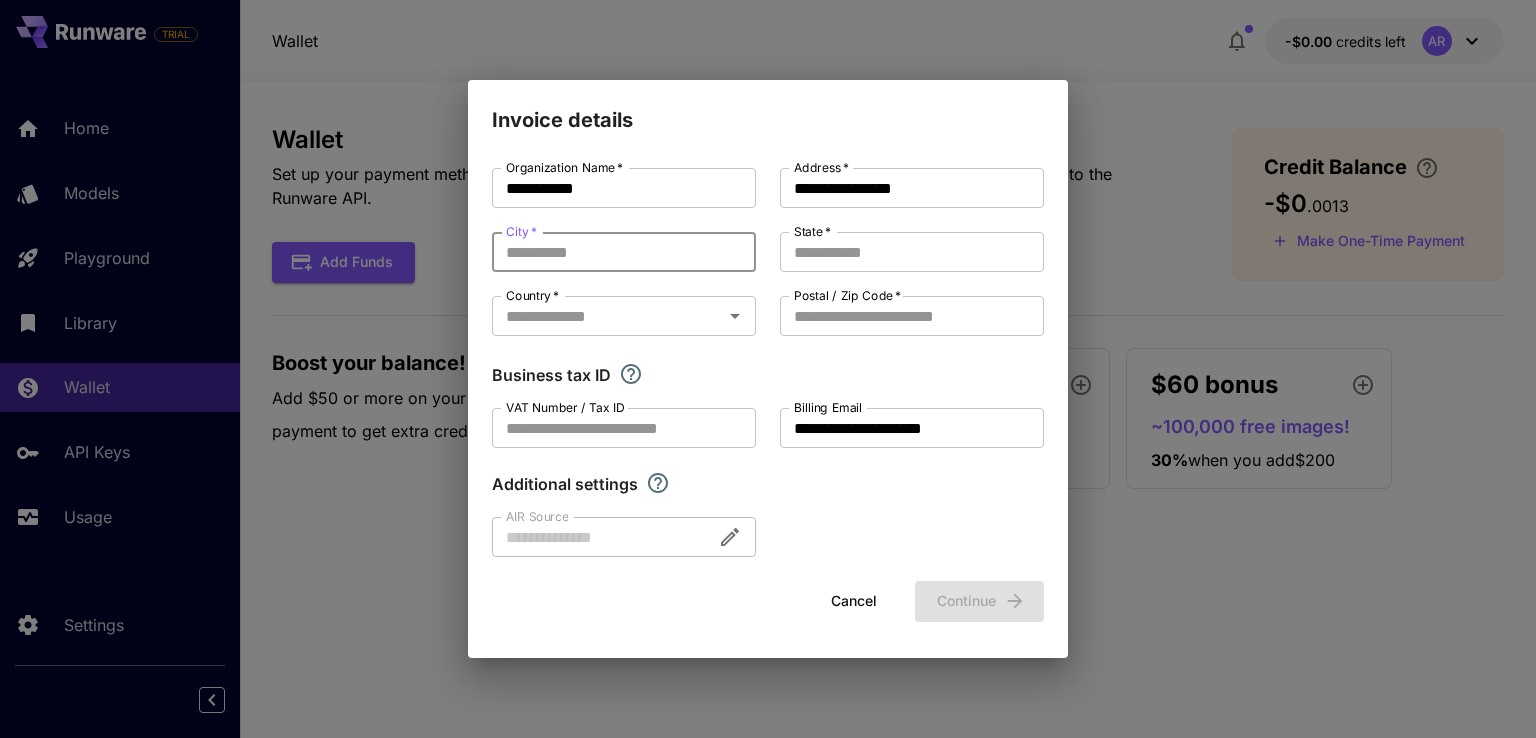 click on "City   *" at bounding box center (624, 252) 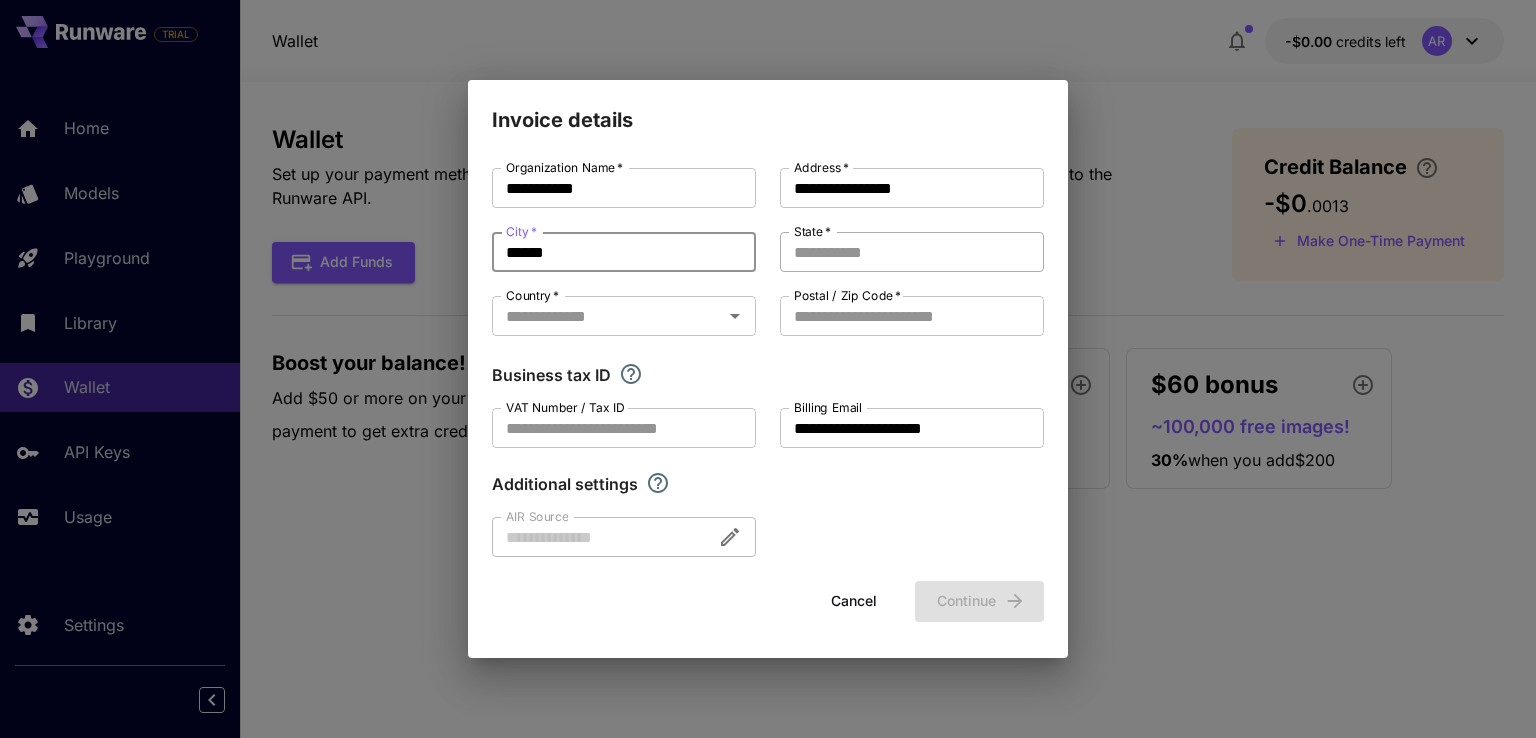type on "******" 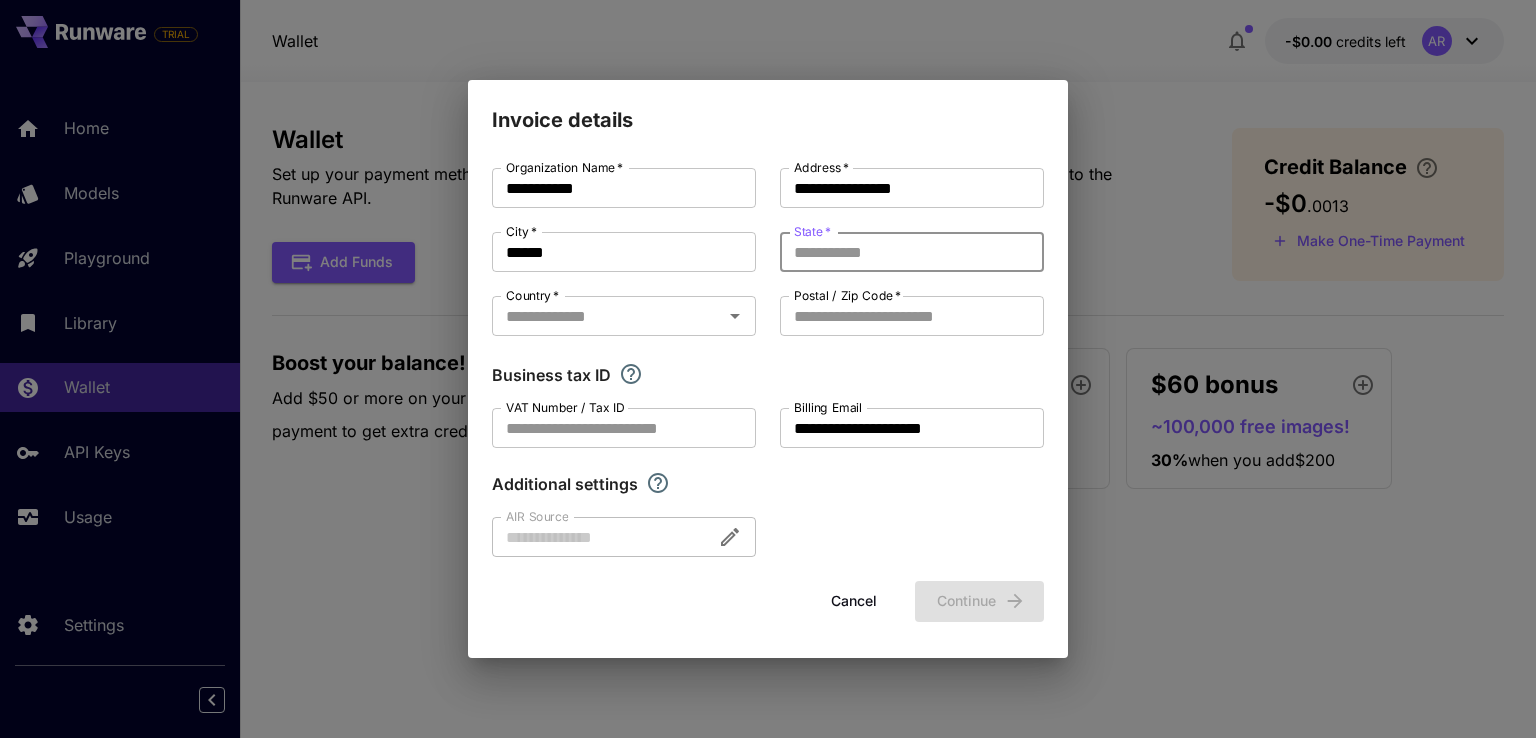 click on "State   *" at bounding box center (912, 252) 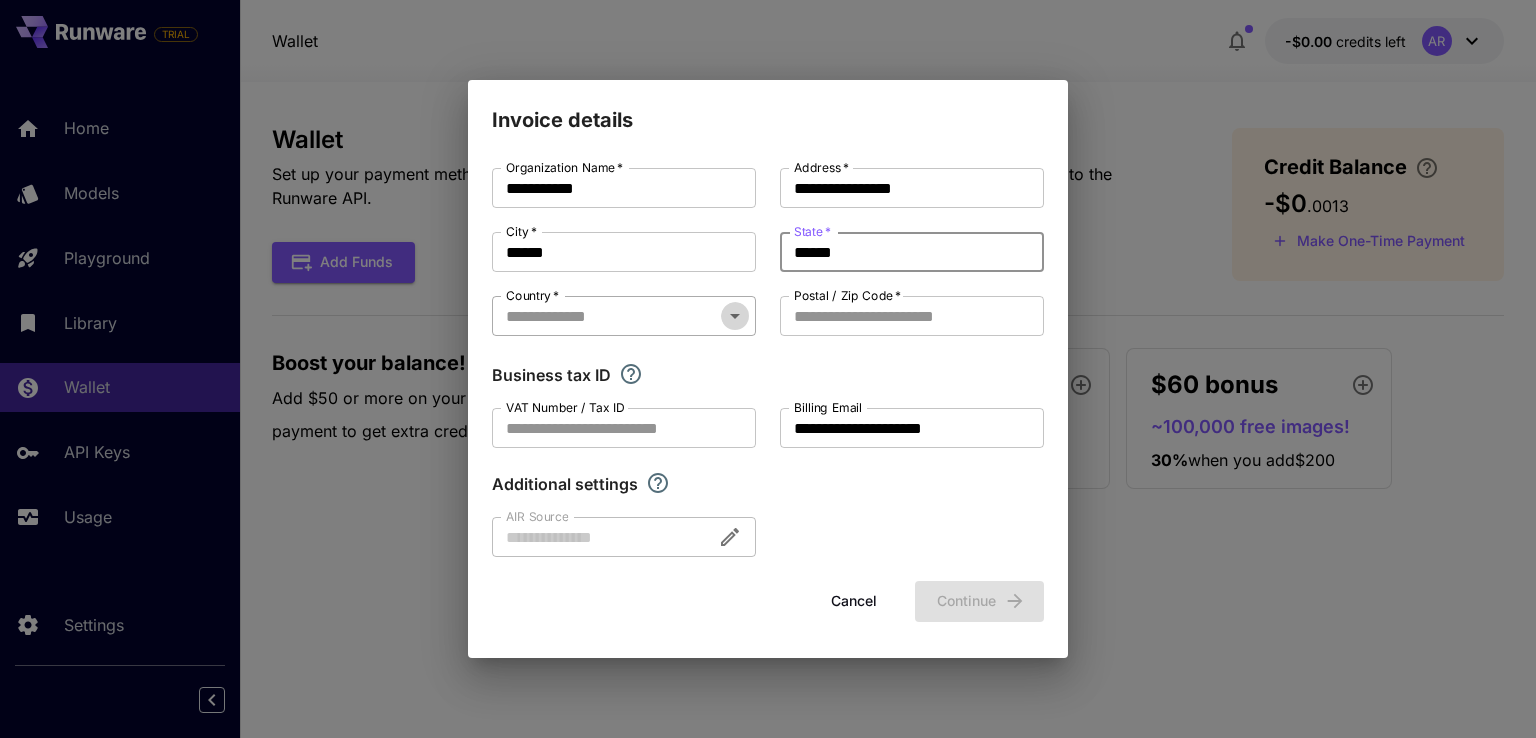 click 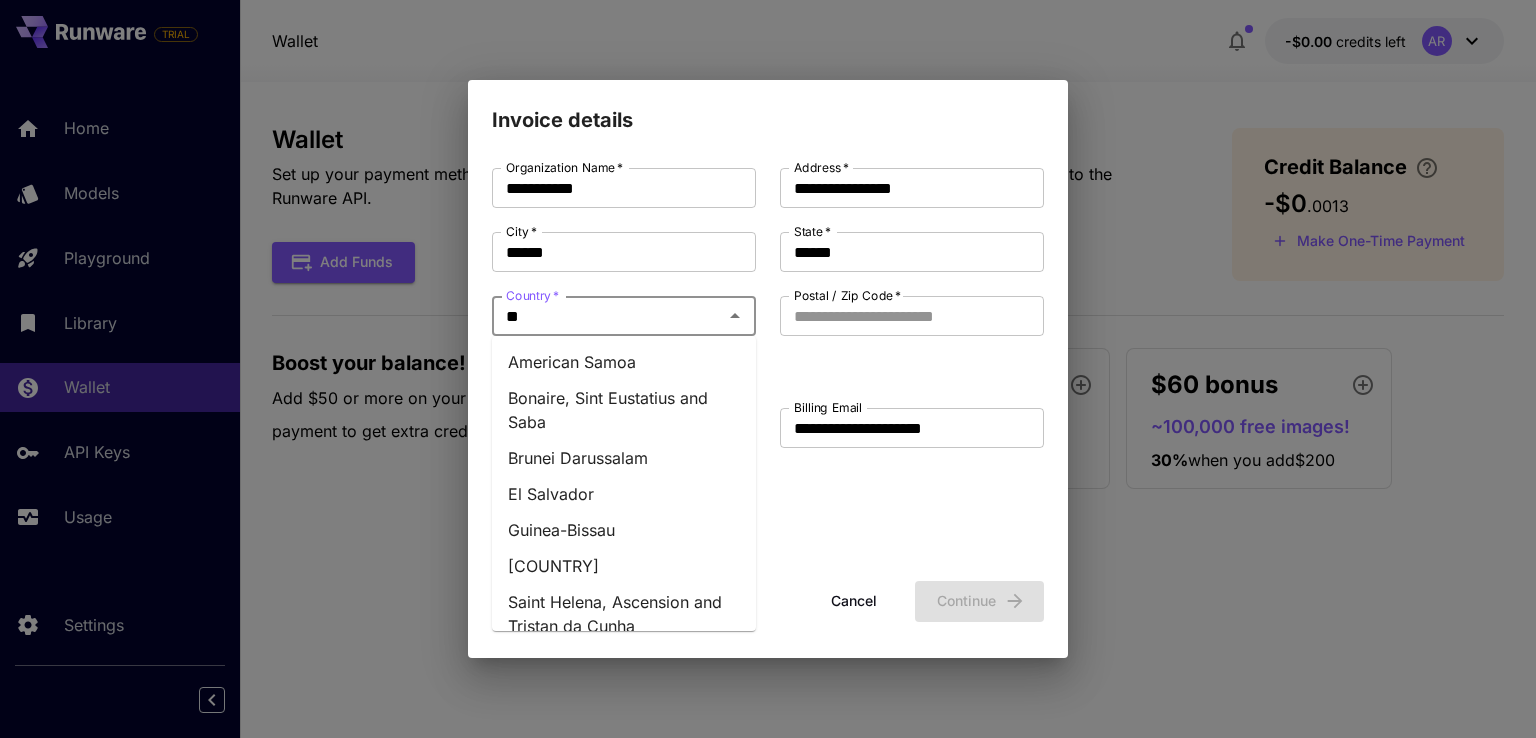 type on "***" 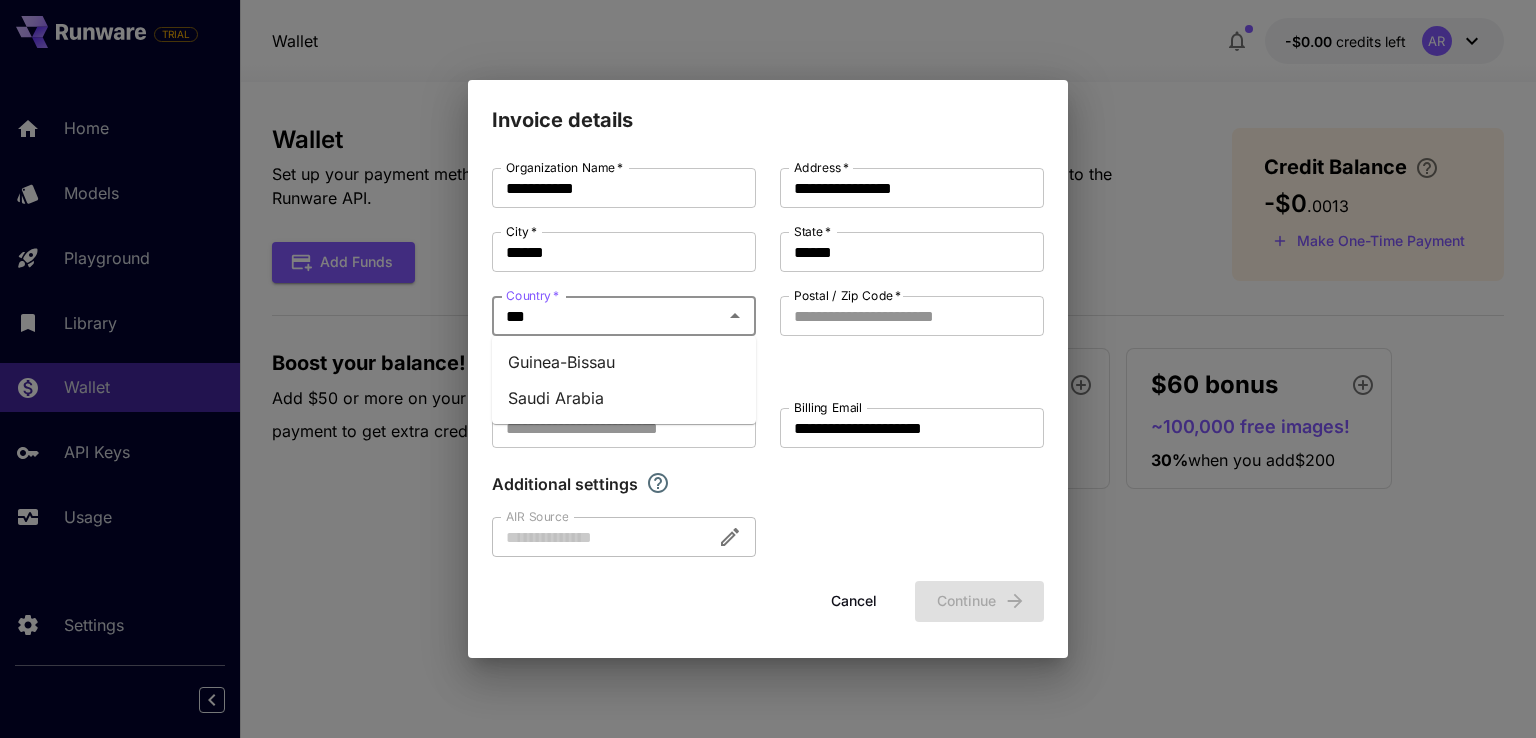 click on "Saudi Arabia" at bounding box center (624, 398) 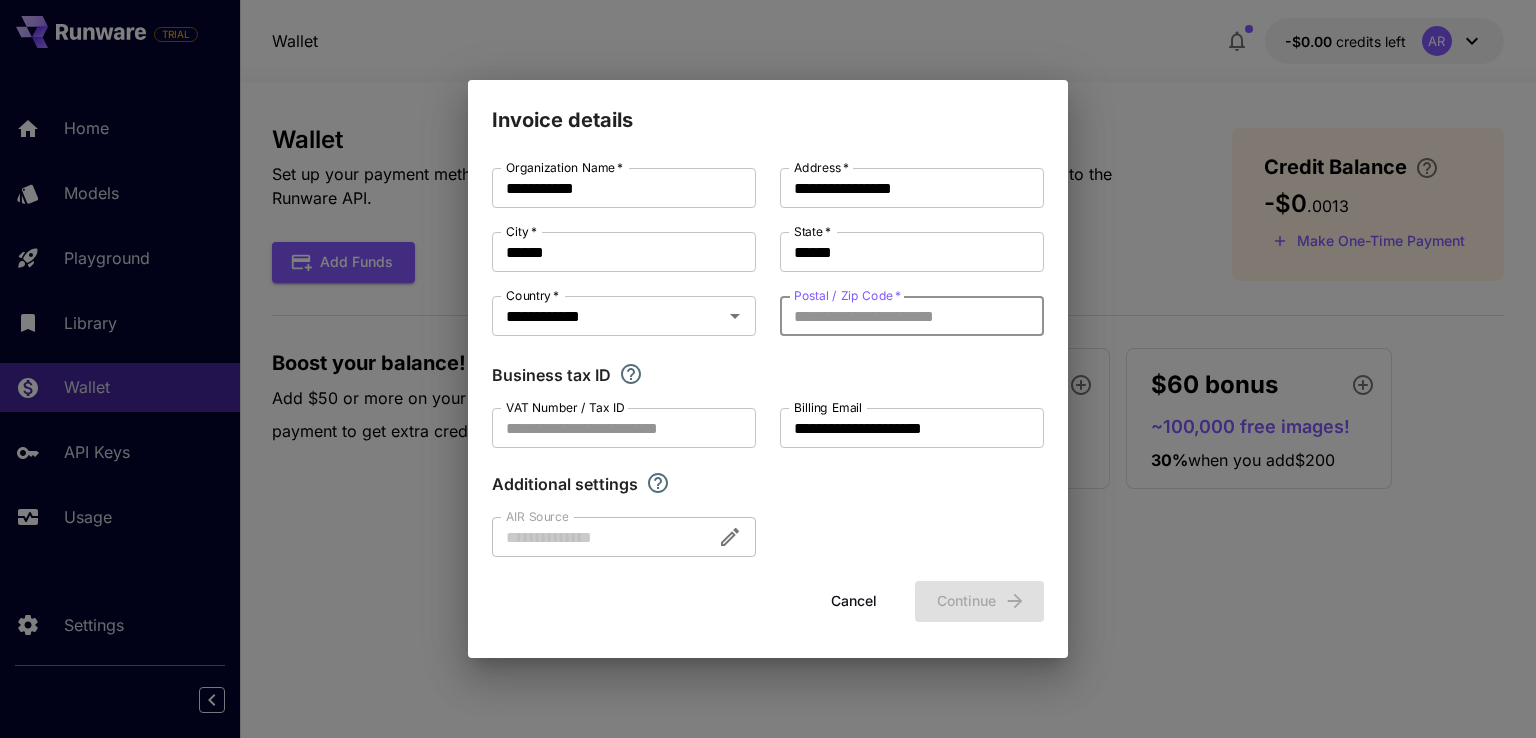 click on "Postal / Zip Code   *" at bounding box center [912, 316] 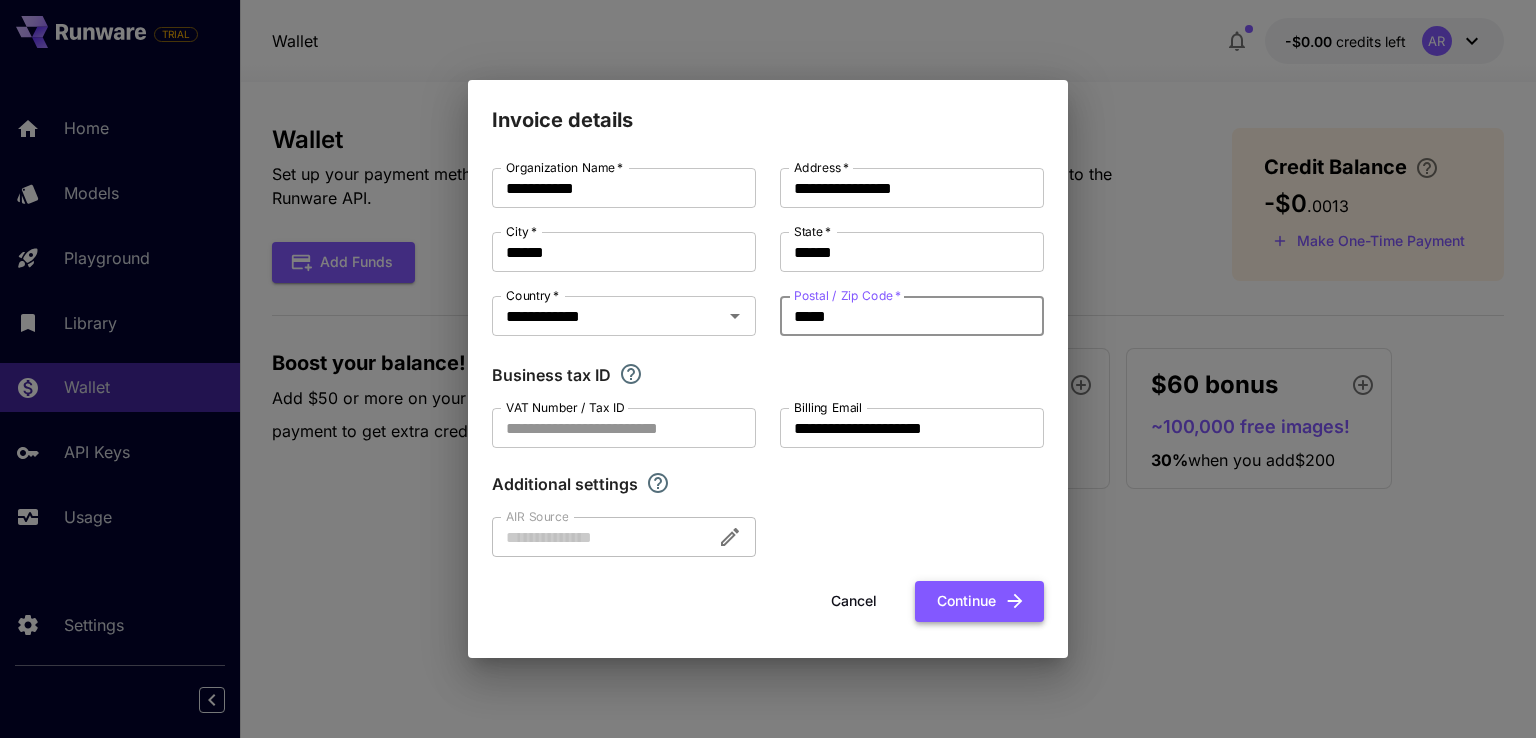 type on "*****" 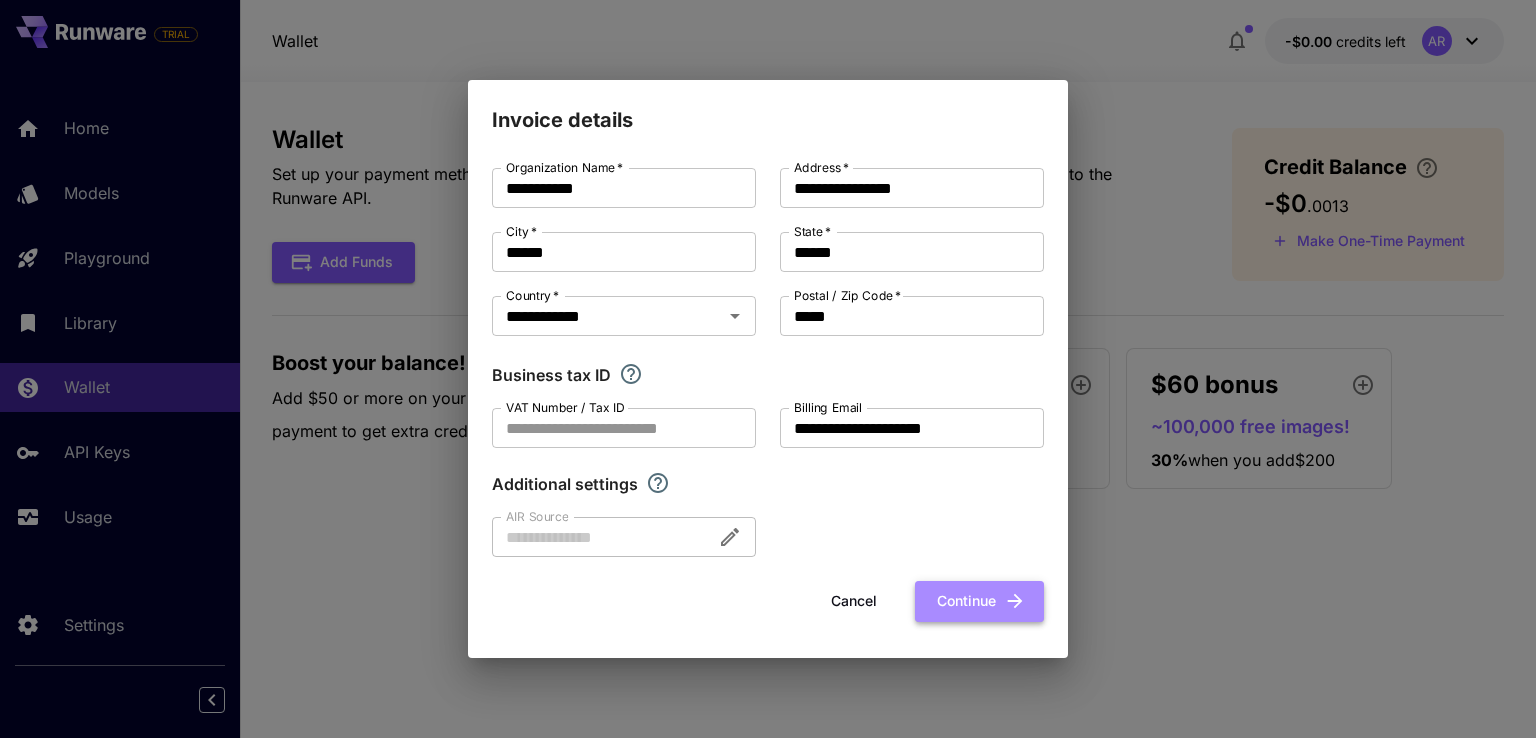 click on "Continue" at bounding box center (979, 601) 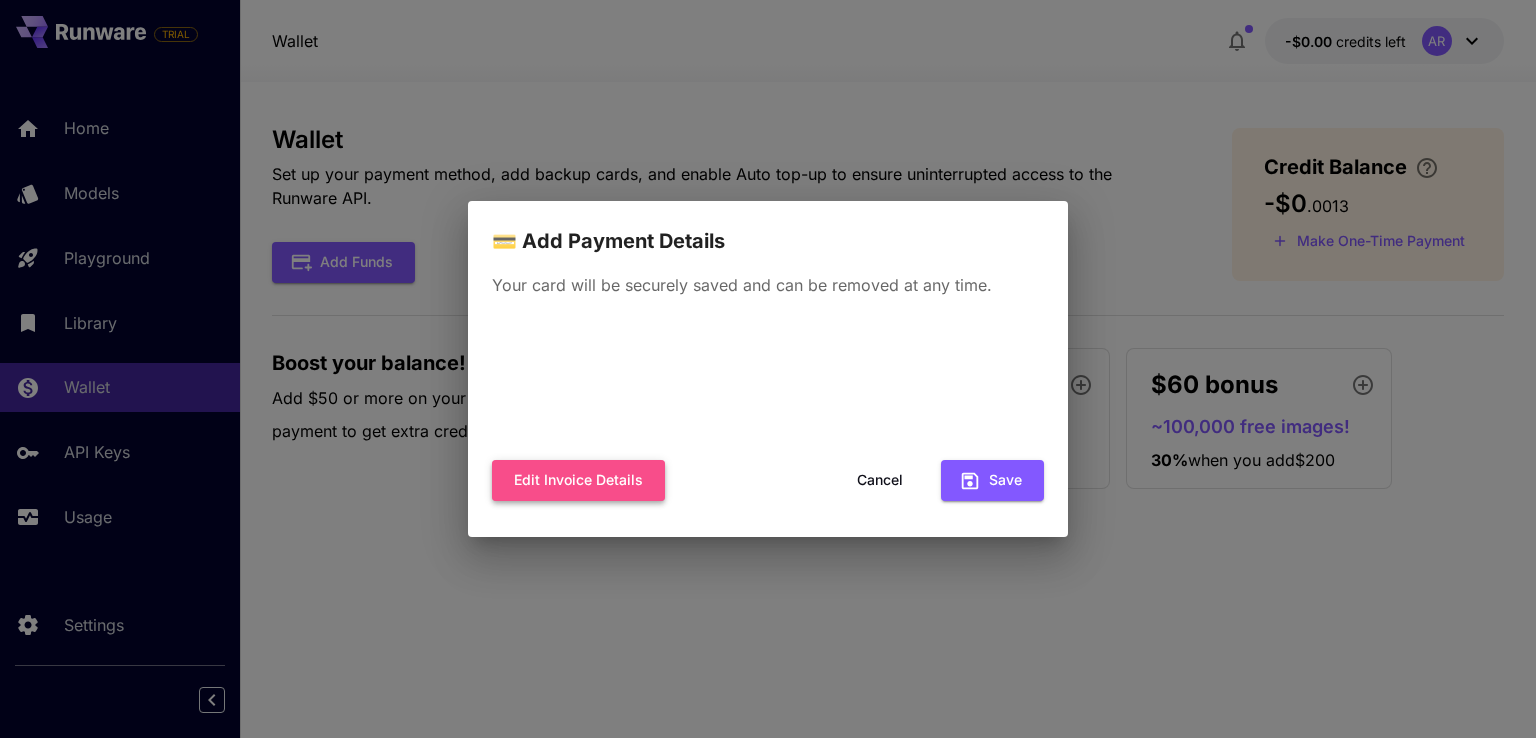 click on "Edit invoice details" at bounding box center [578, 480] 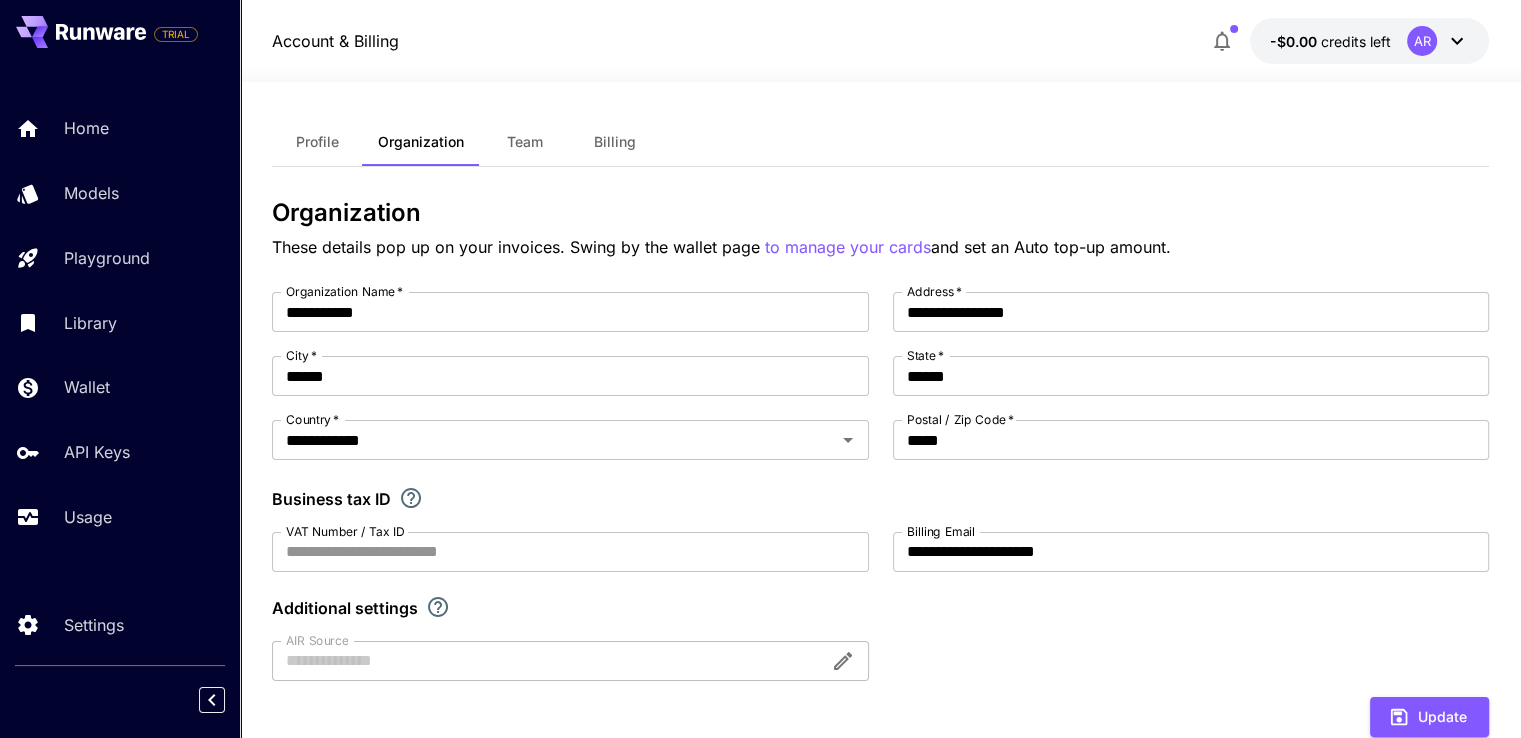 scroll, scrollTop: 0, scrollLeft: 0, axis: both 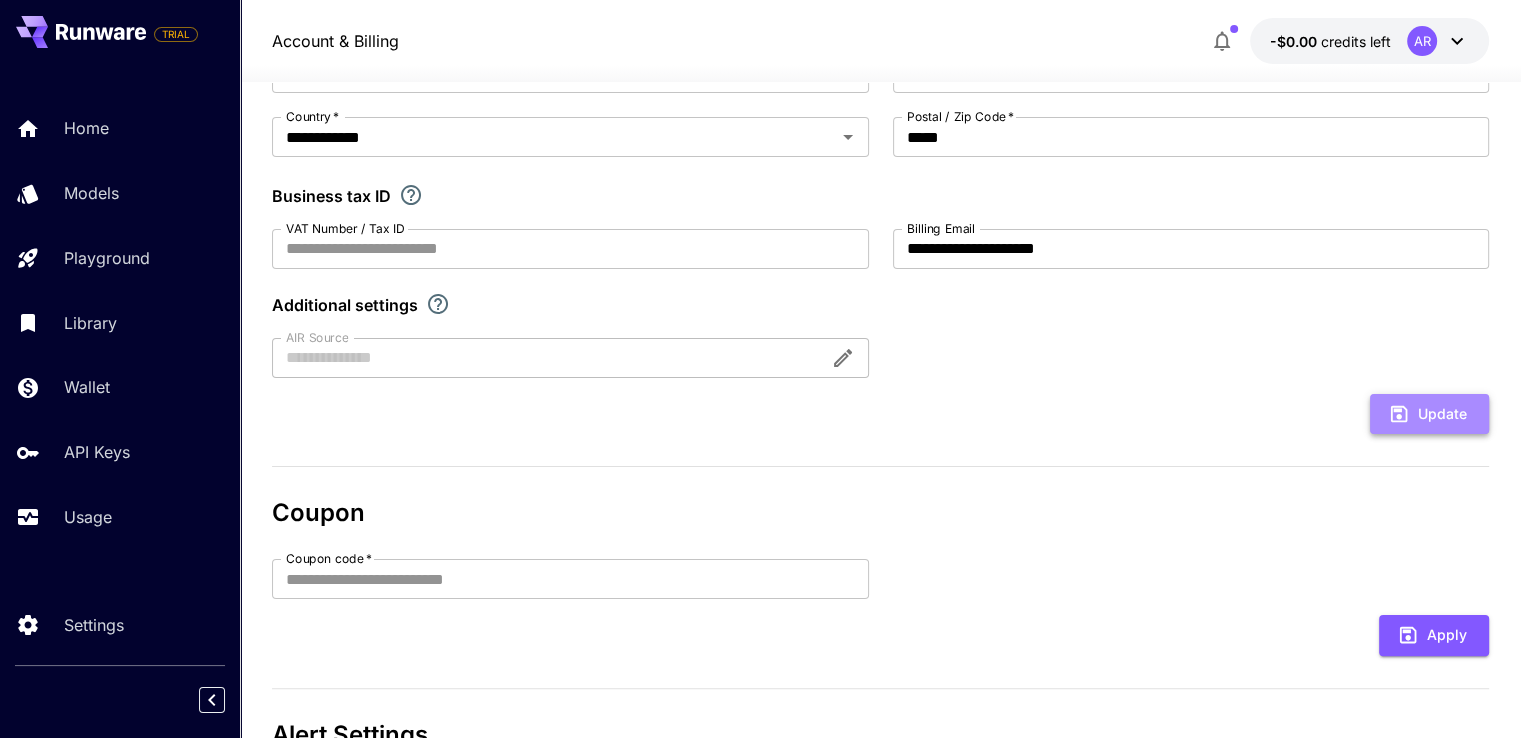 click on "Update" at bounding box center [1429, 414] 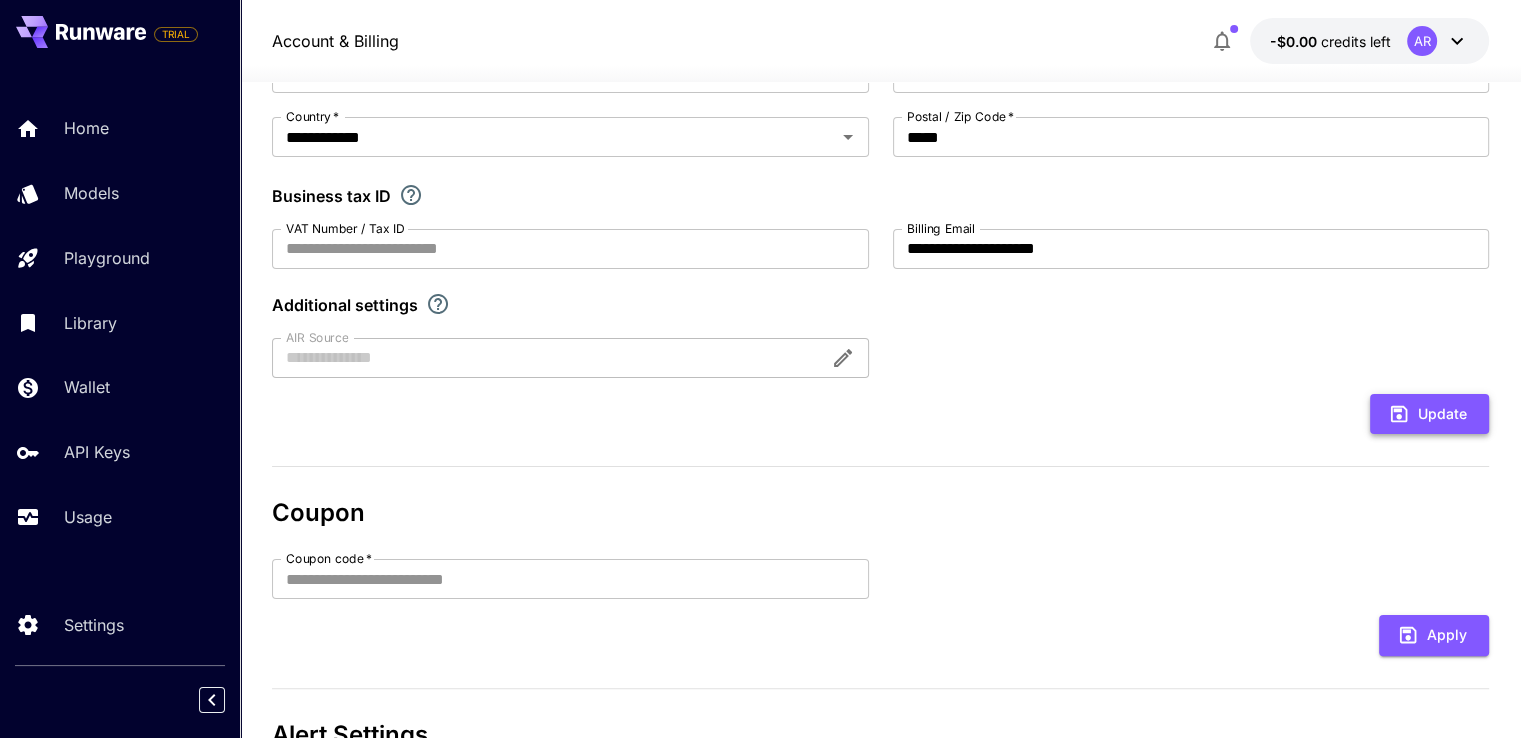 click 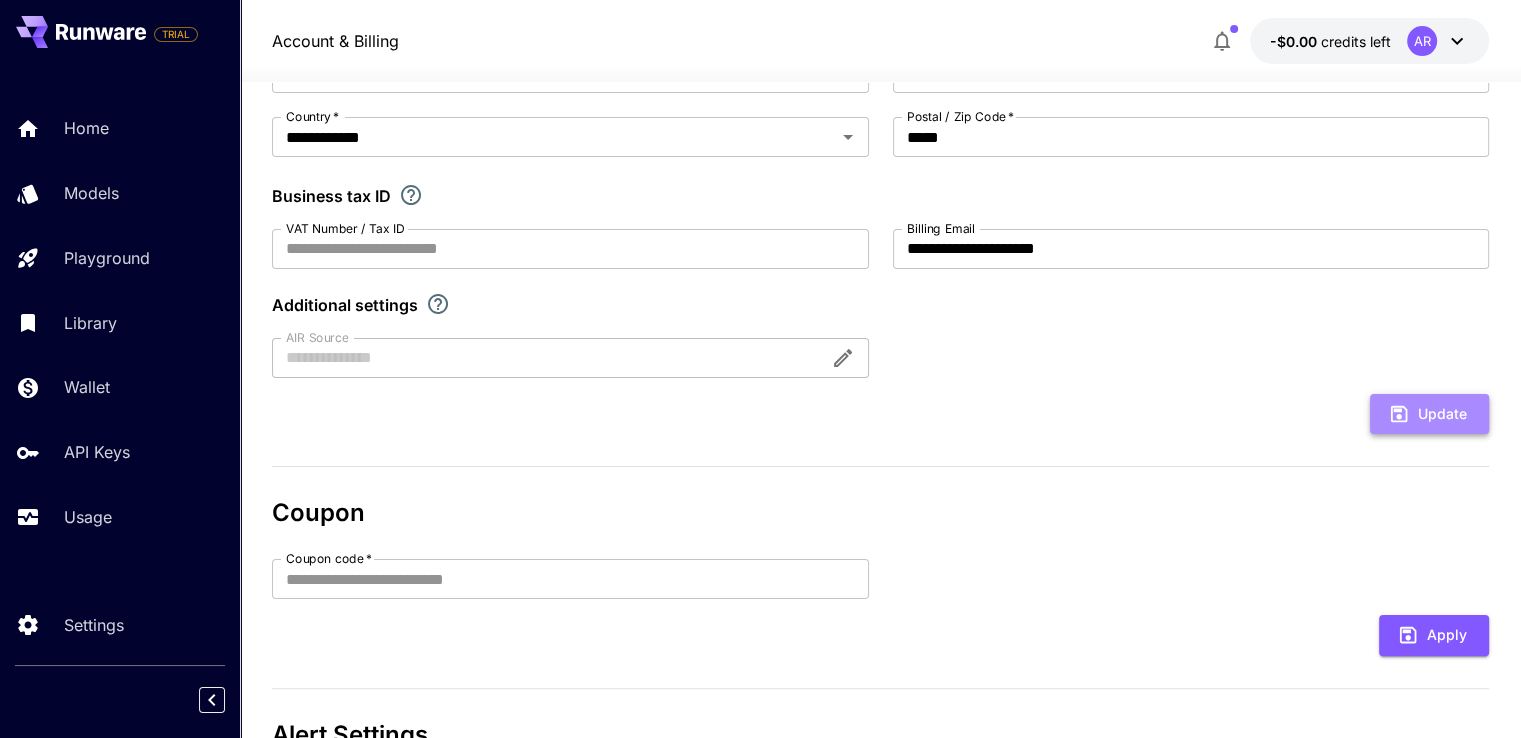 click 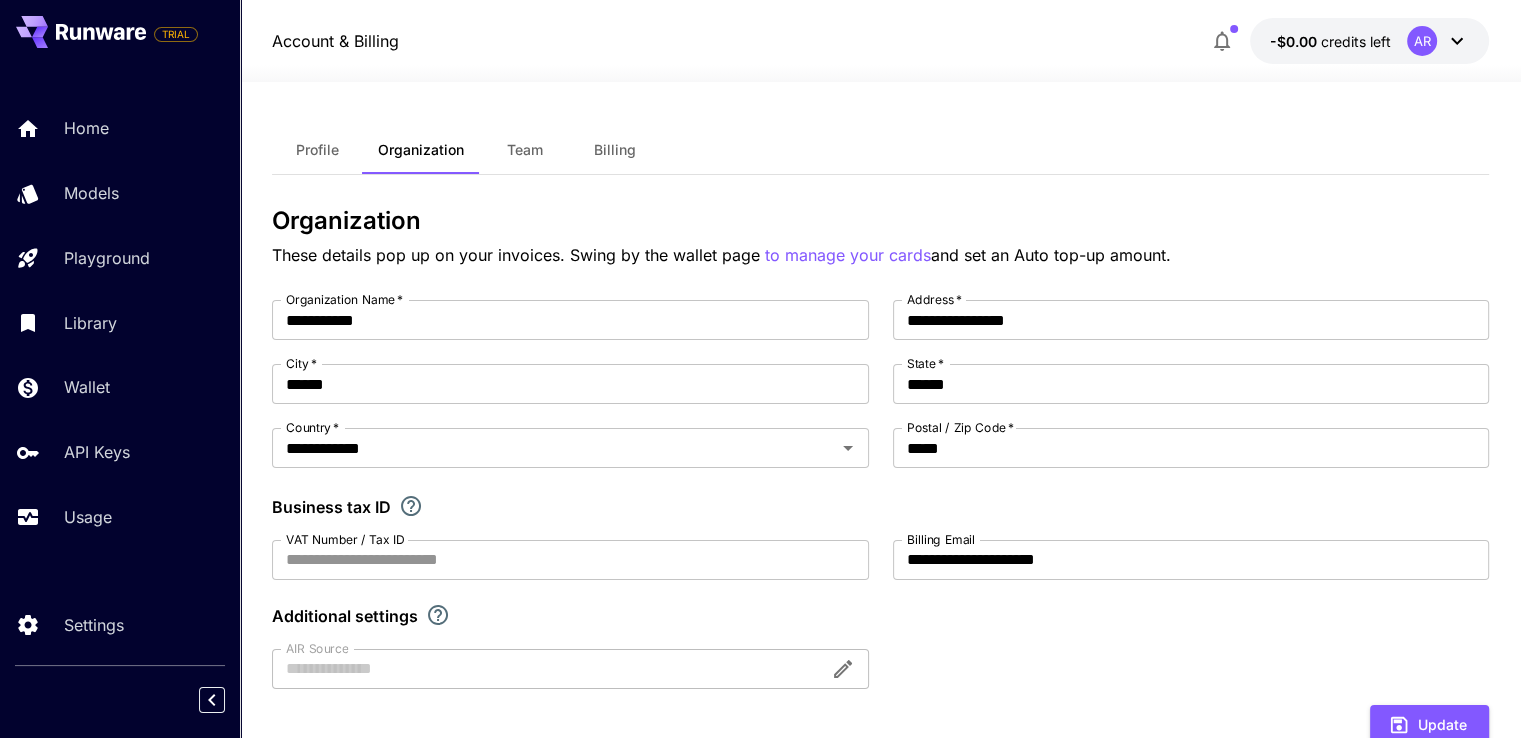 scroll, scrollTop: 0, scrollLeft: 0, axis: both 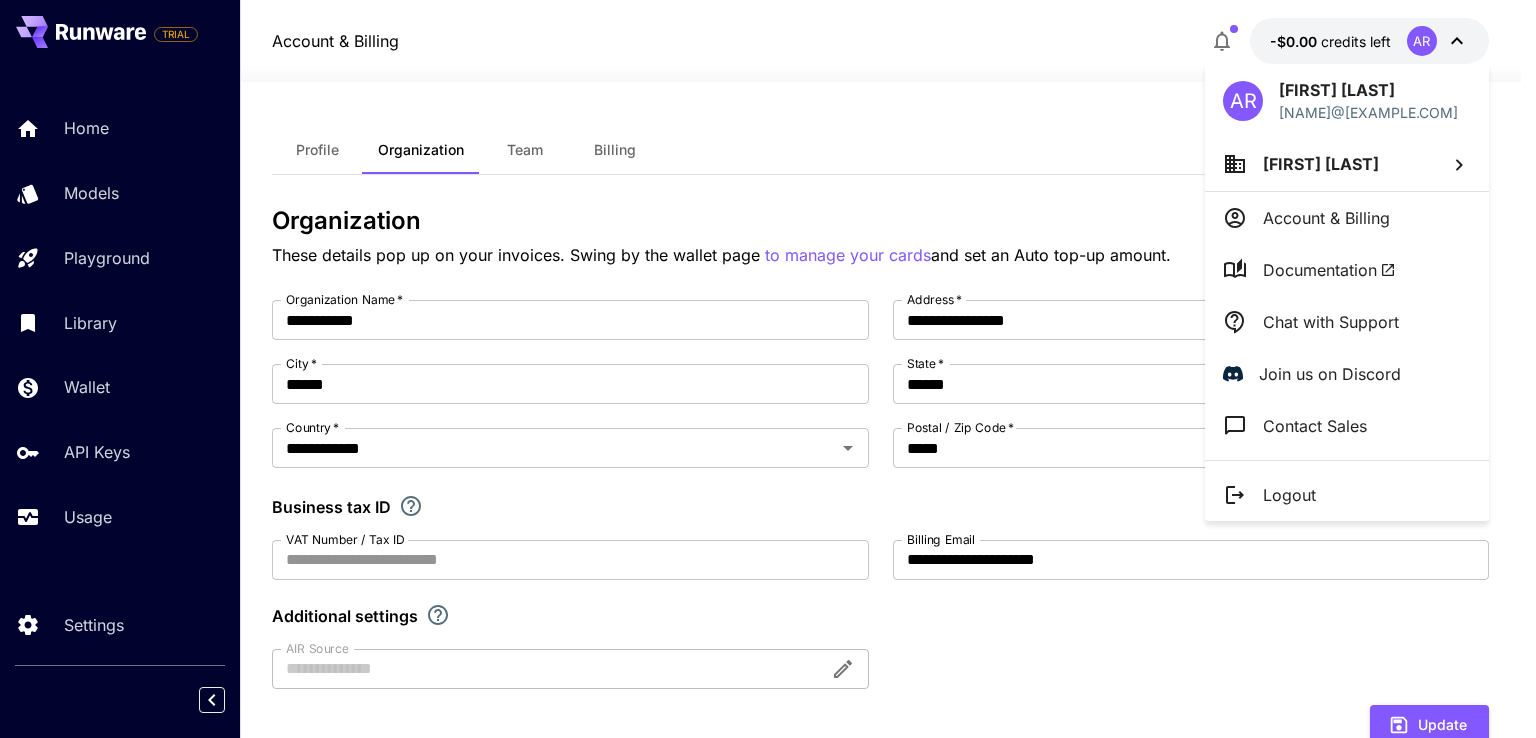 click at bounding box center (768, 369) 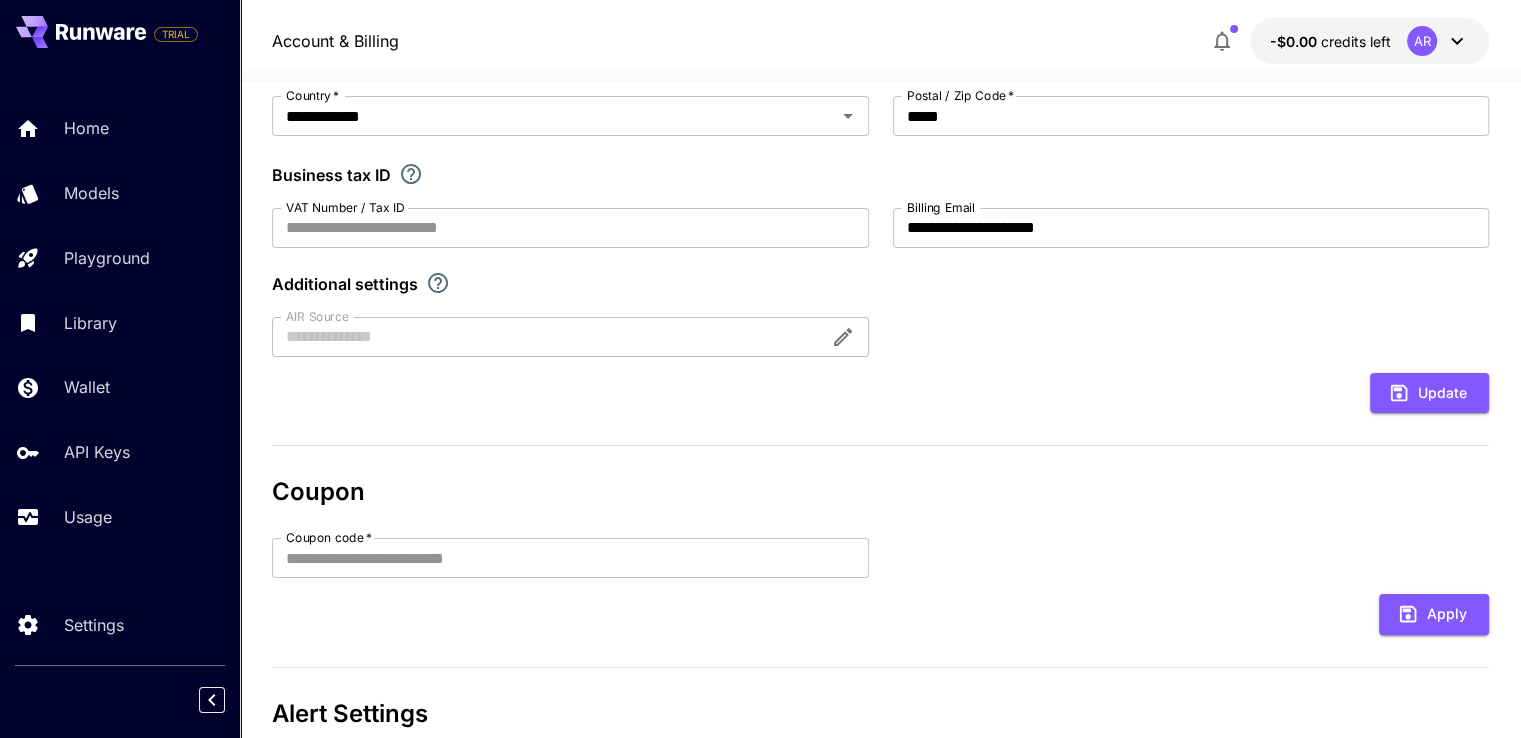 scroll, scrollTop: 331, scrollLeft: 0, axis: vertical 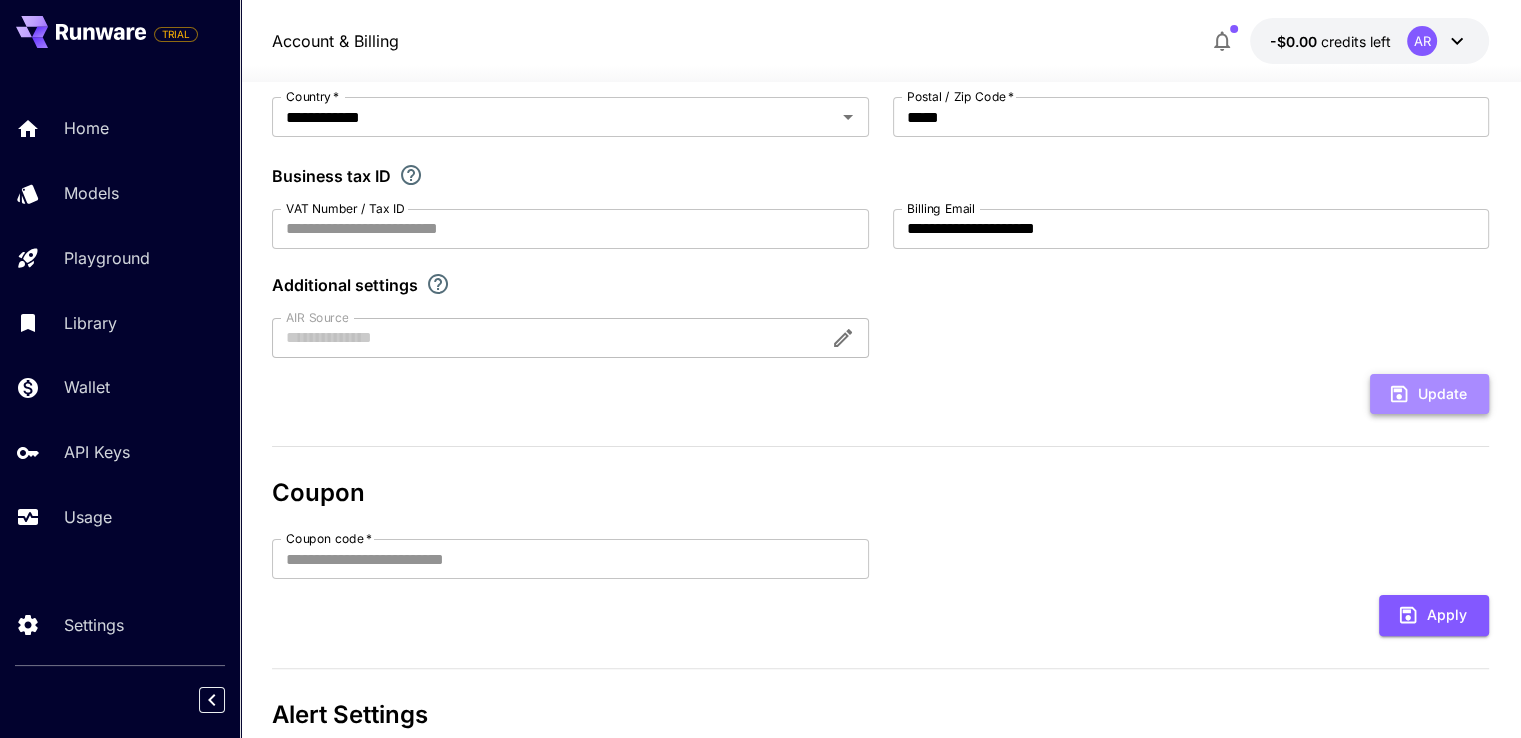 click on "Update" at bounding box center (1429, 394) 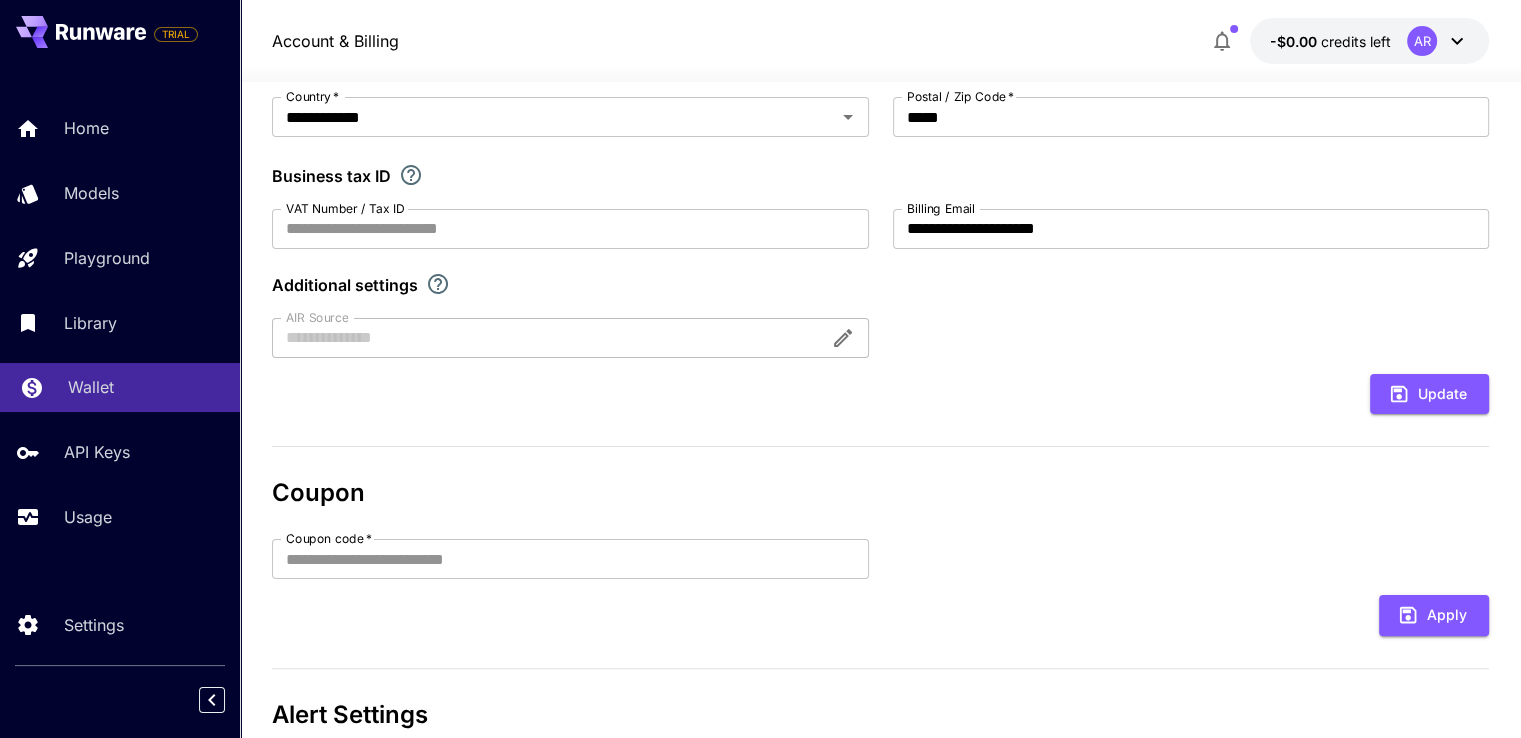 click on "Wallet" at bounding box center (91, 387) 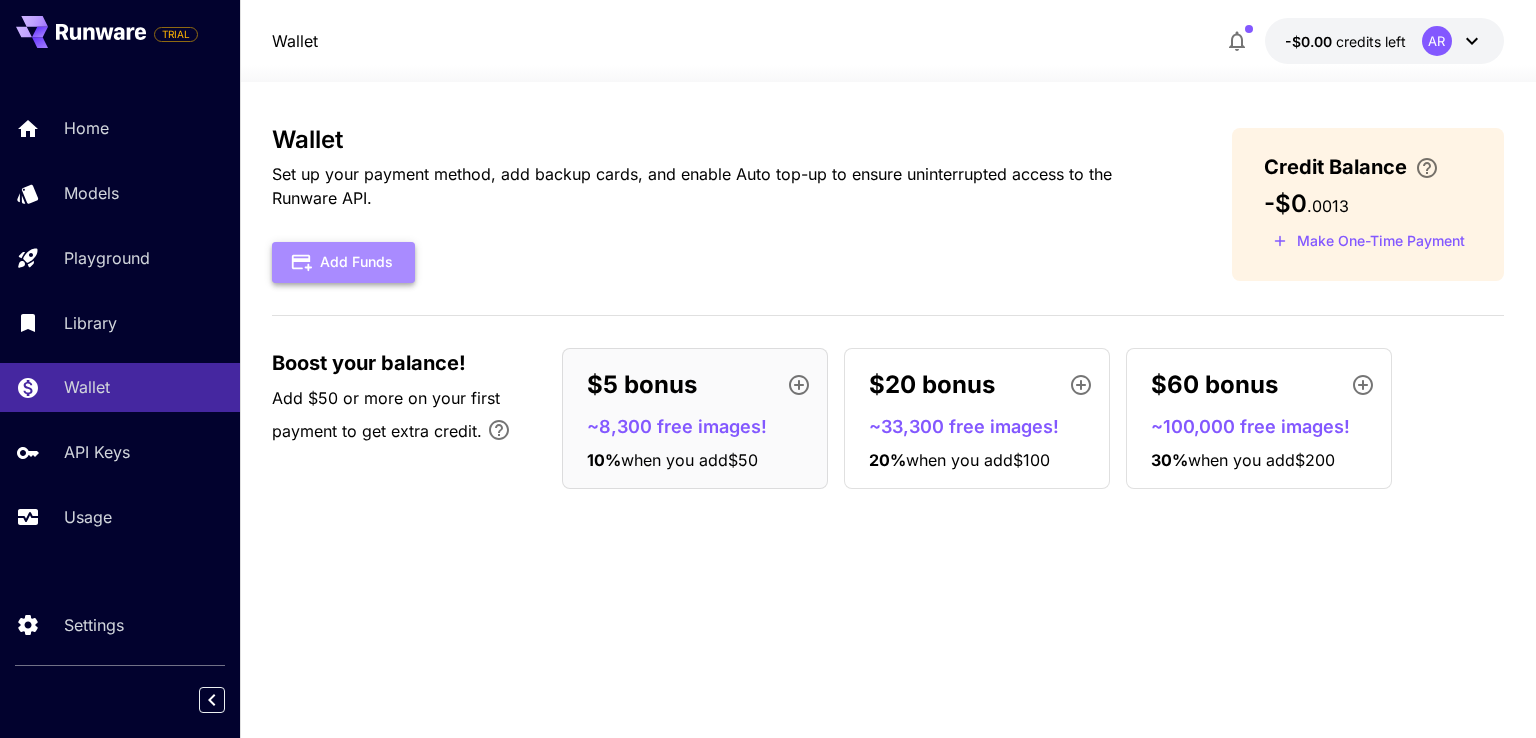 click on "Add Funds" at bounding box center (343, 262) 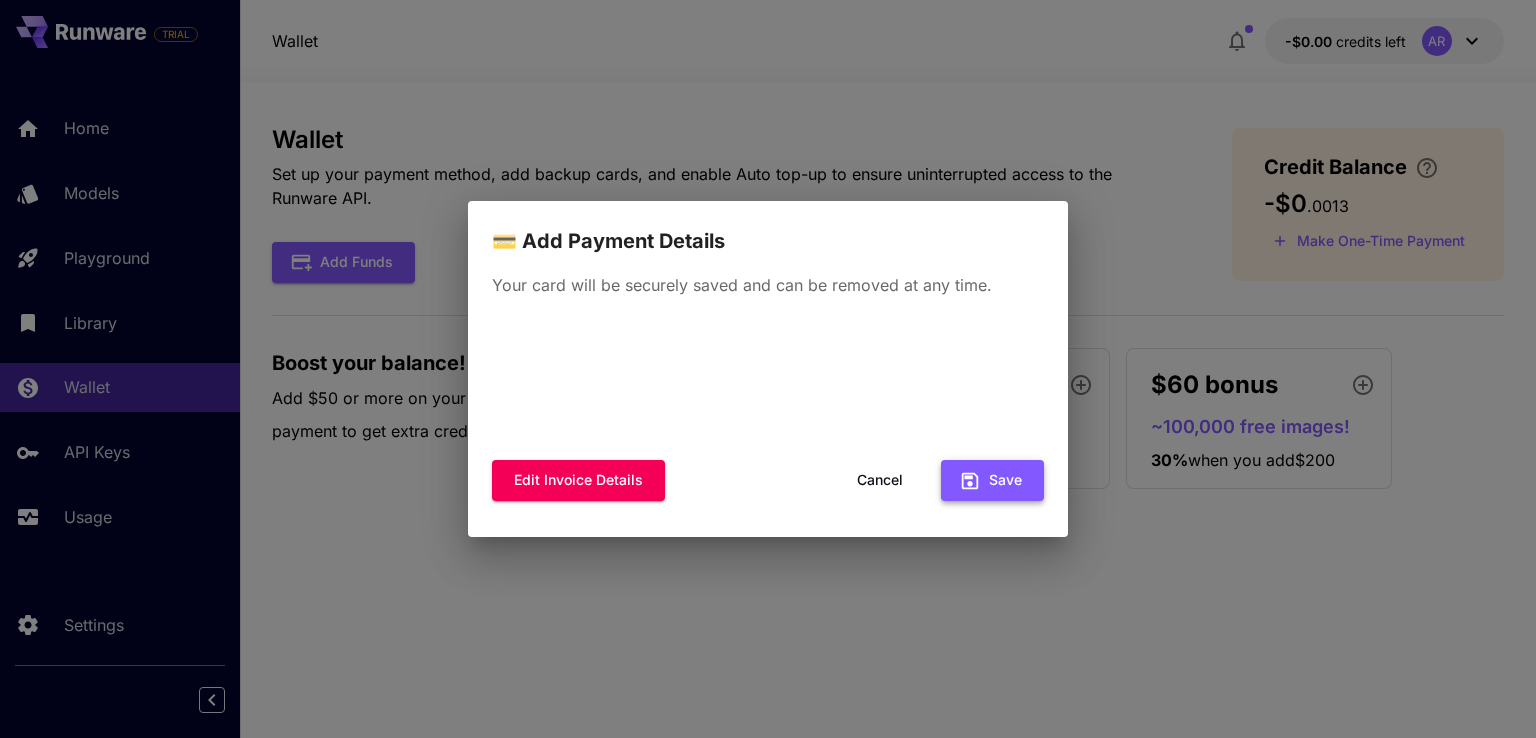 click on "Save" at bounding box center (992, 480) 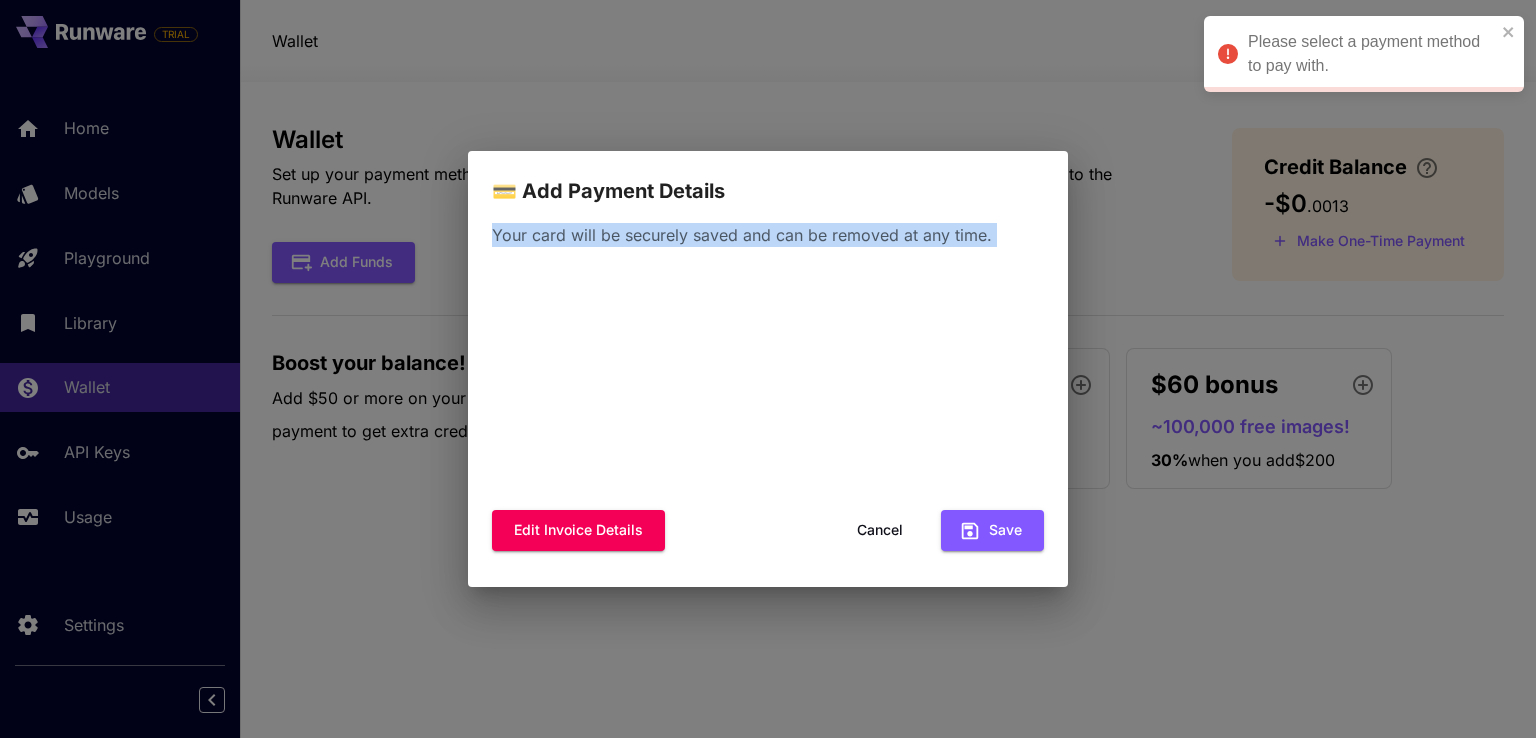 drag, startPoint x: 795, startPoint y: 189, endPoint x: 730, endPoint y: 253, distance: 91.21951 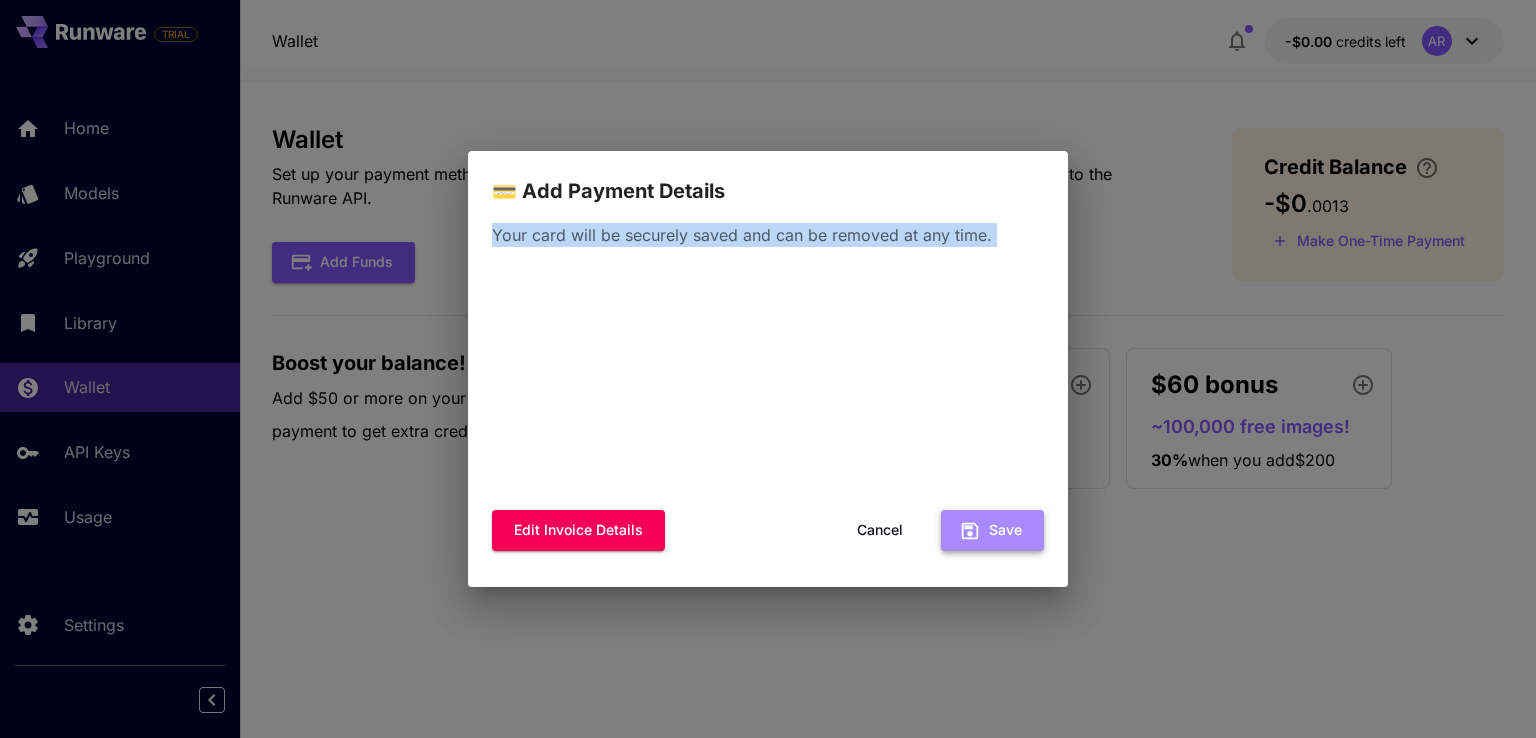 click on "Save" at bounding box center (992, 530) 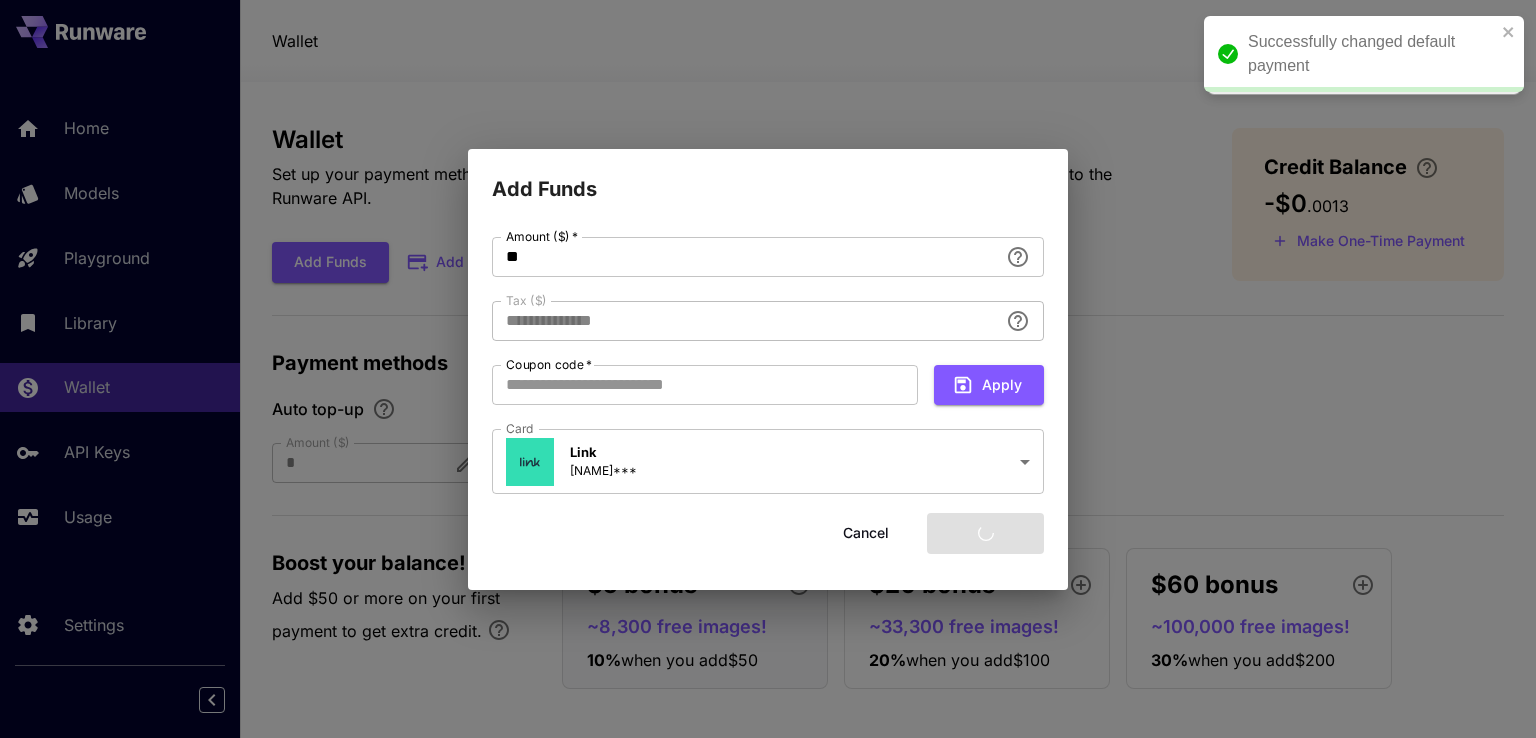 type on "****" 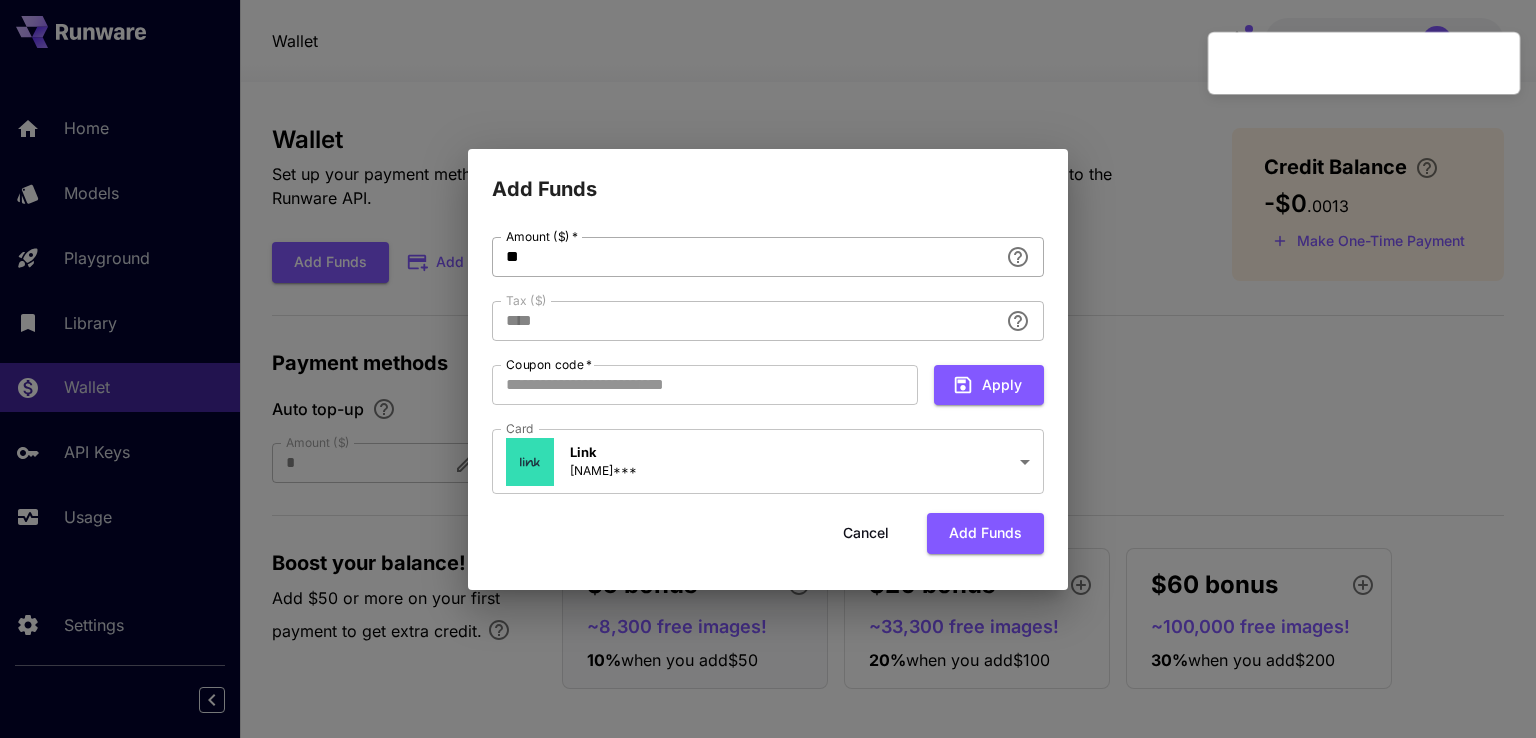 click on "**" at bounding box center (745, 257) 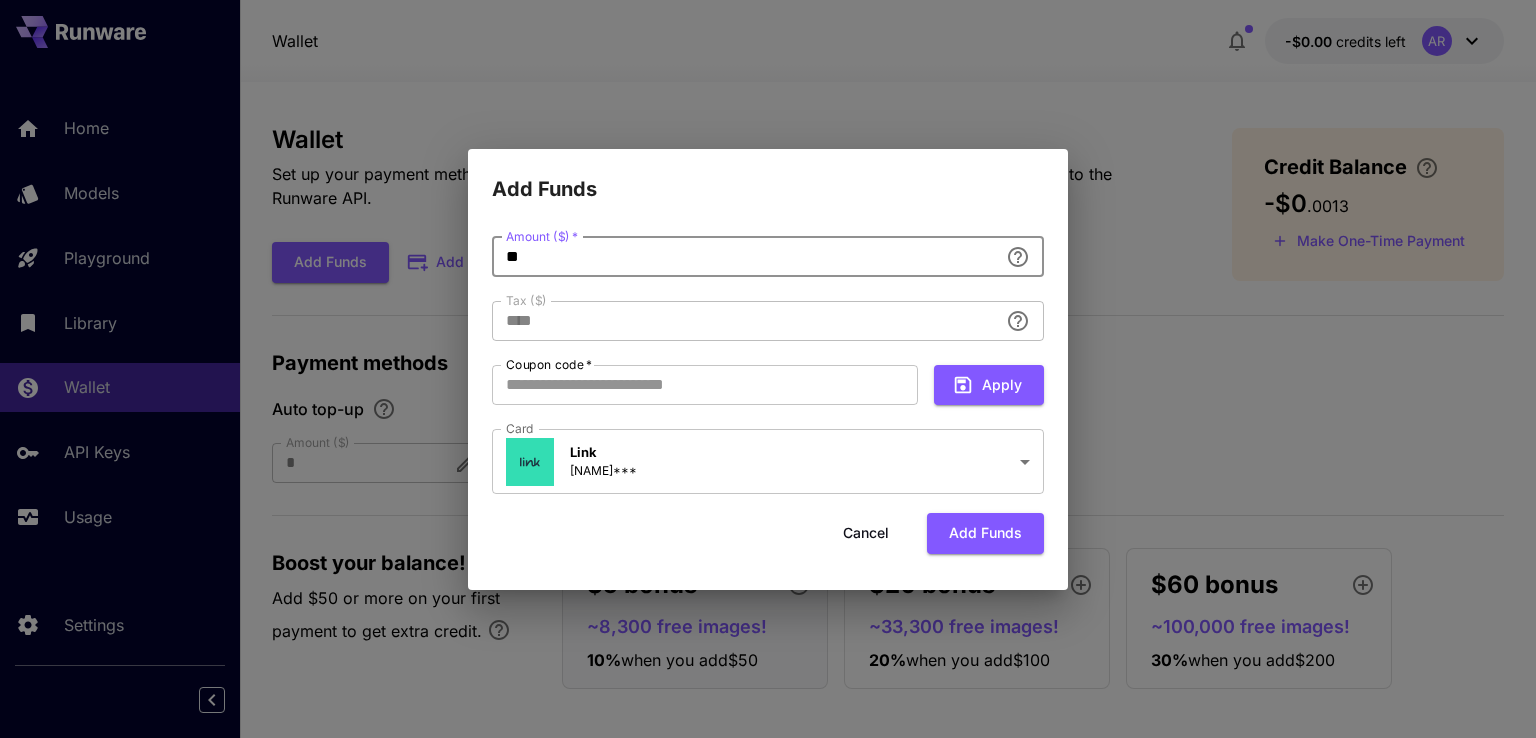 type on "*" 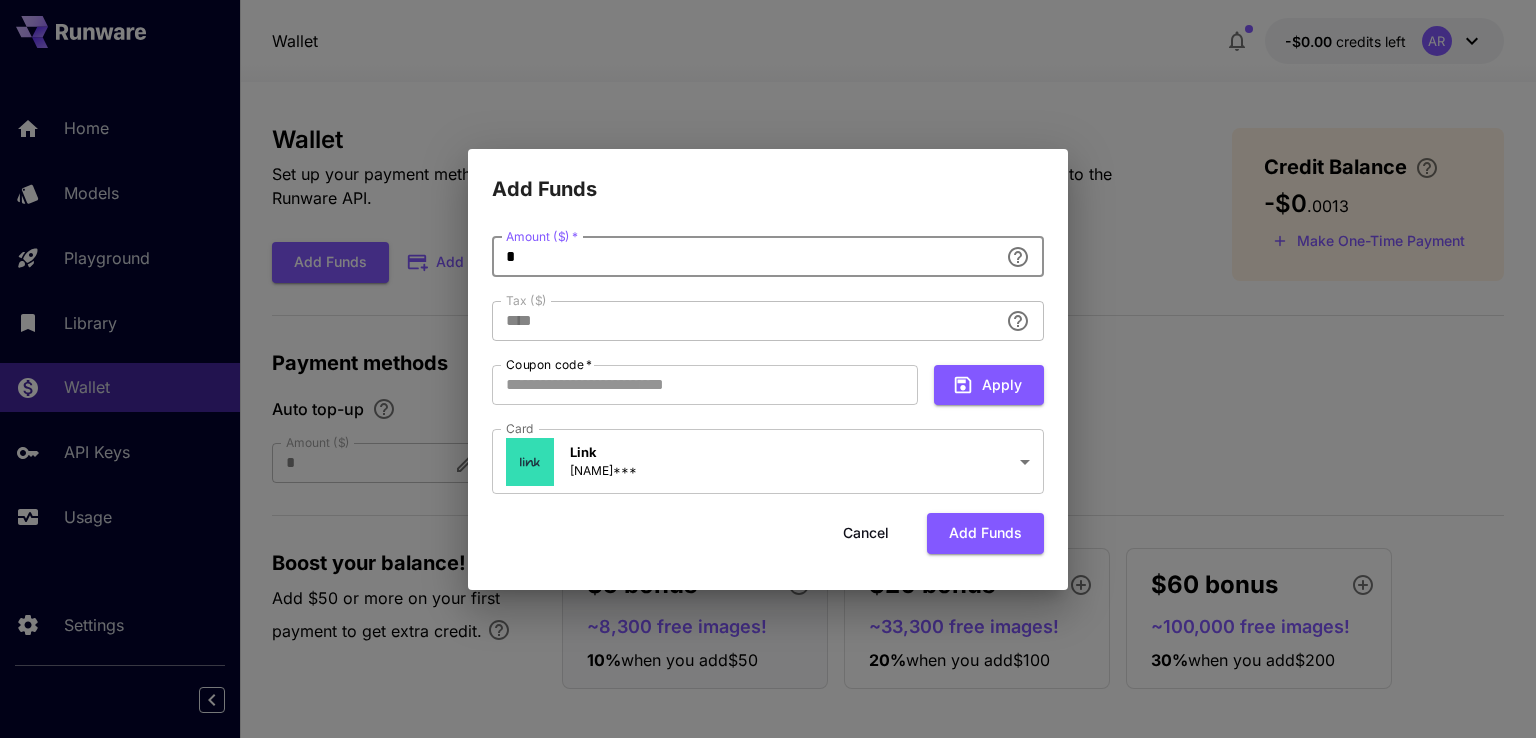 type 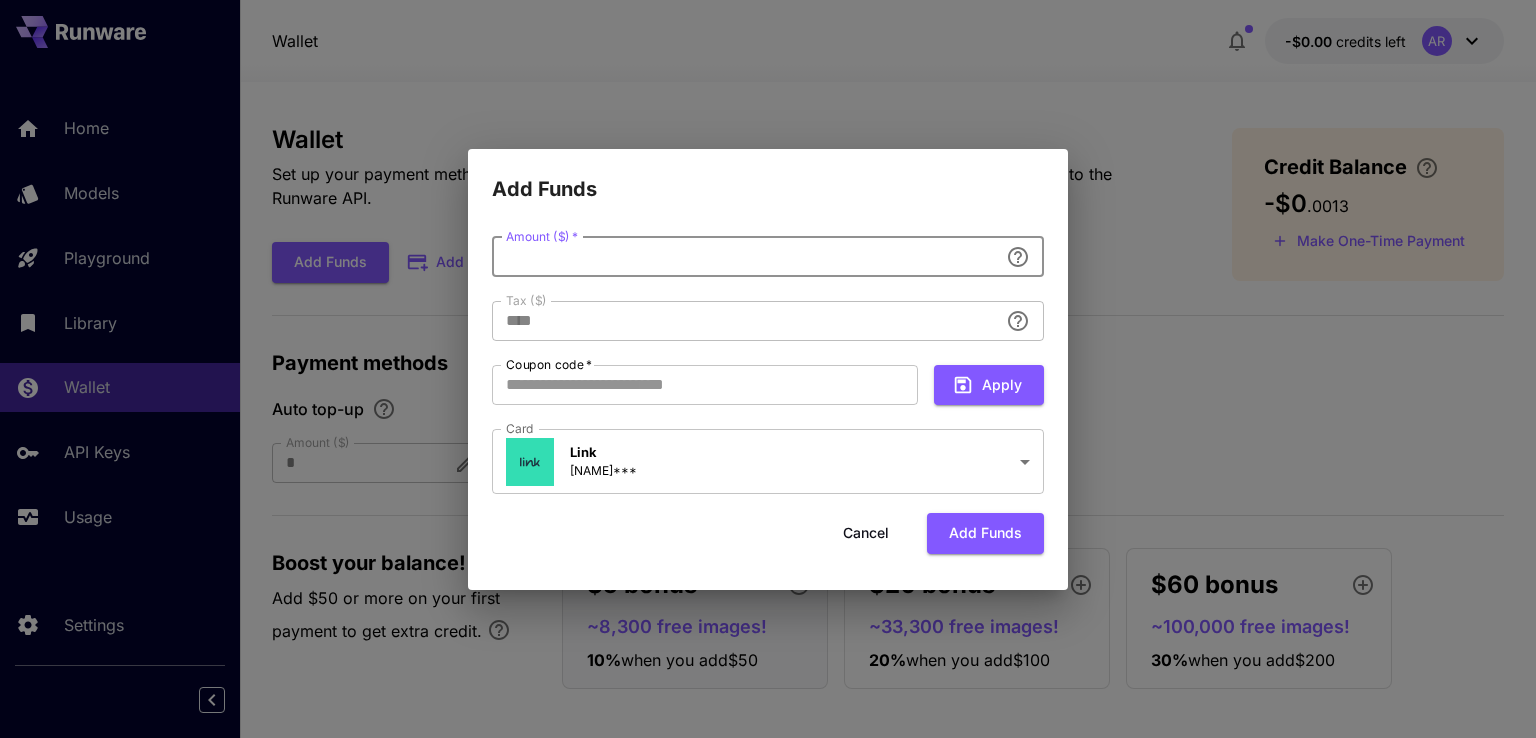 type on "**********" 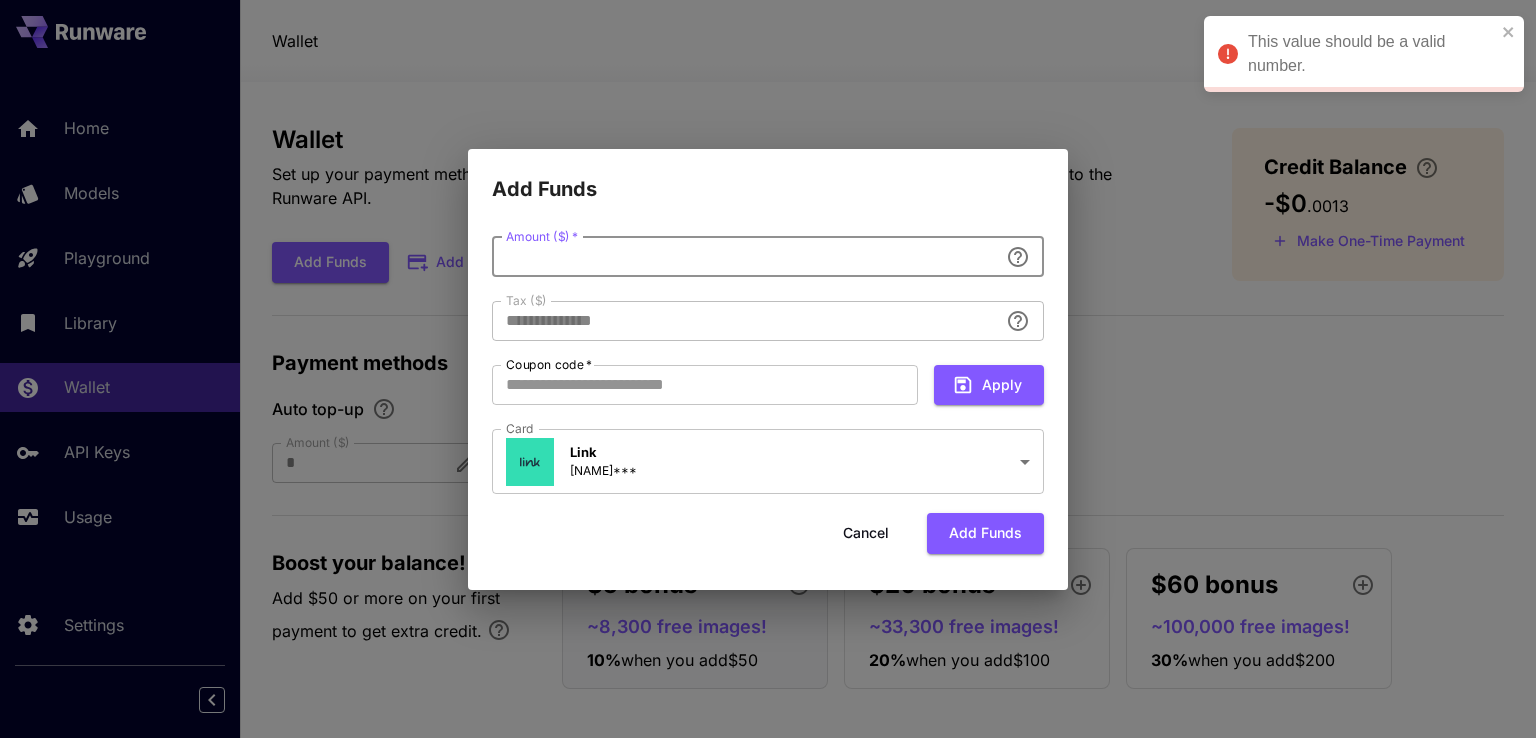 type on "*" 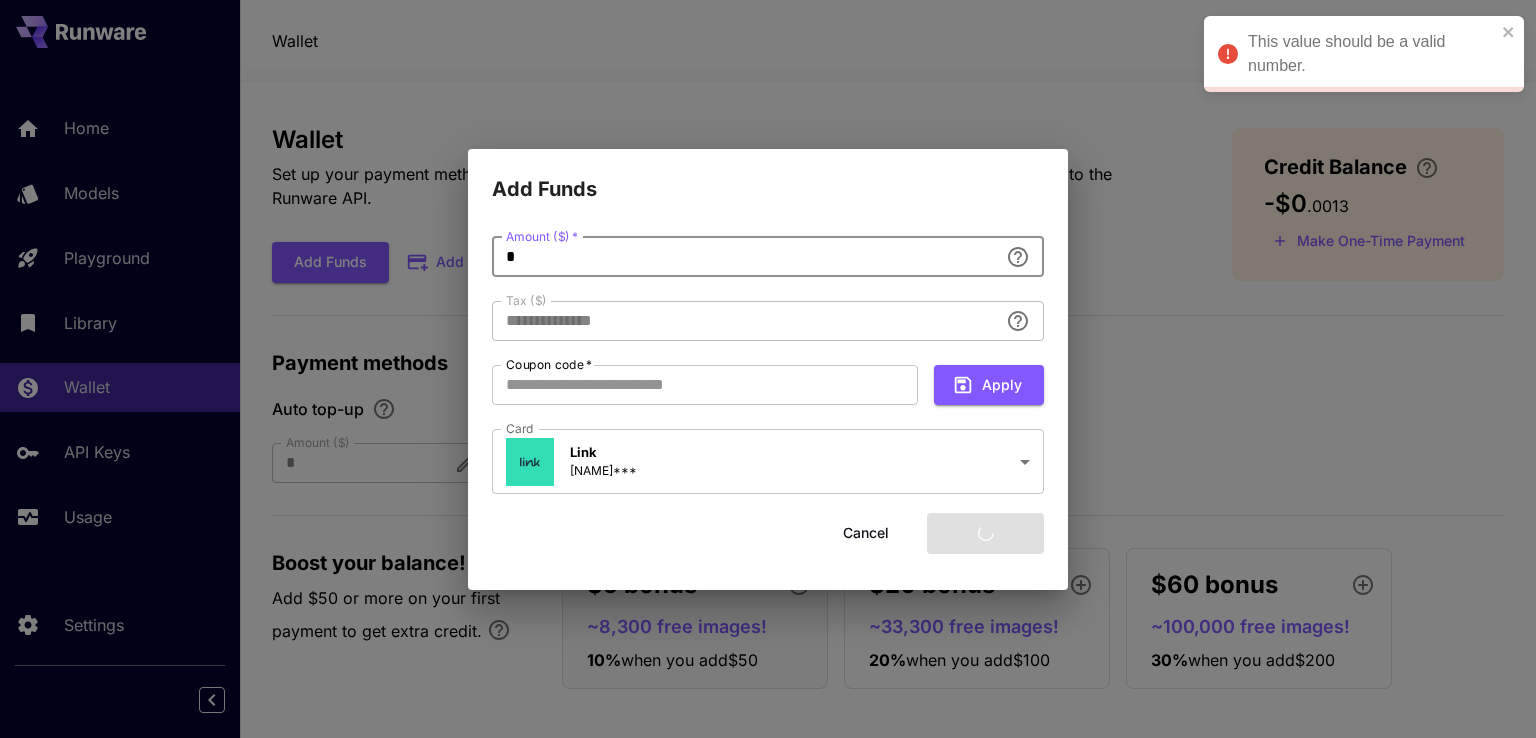 type on "****" 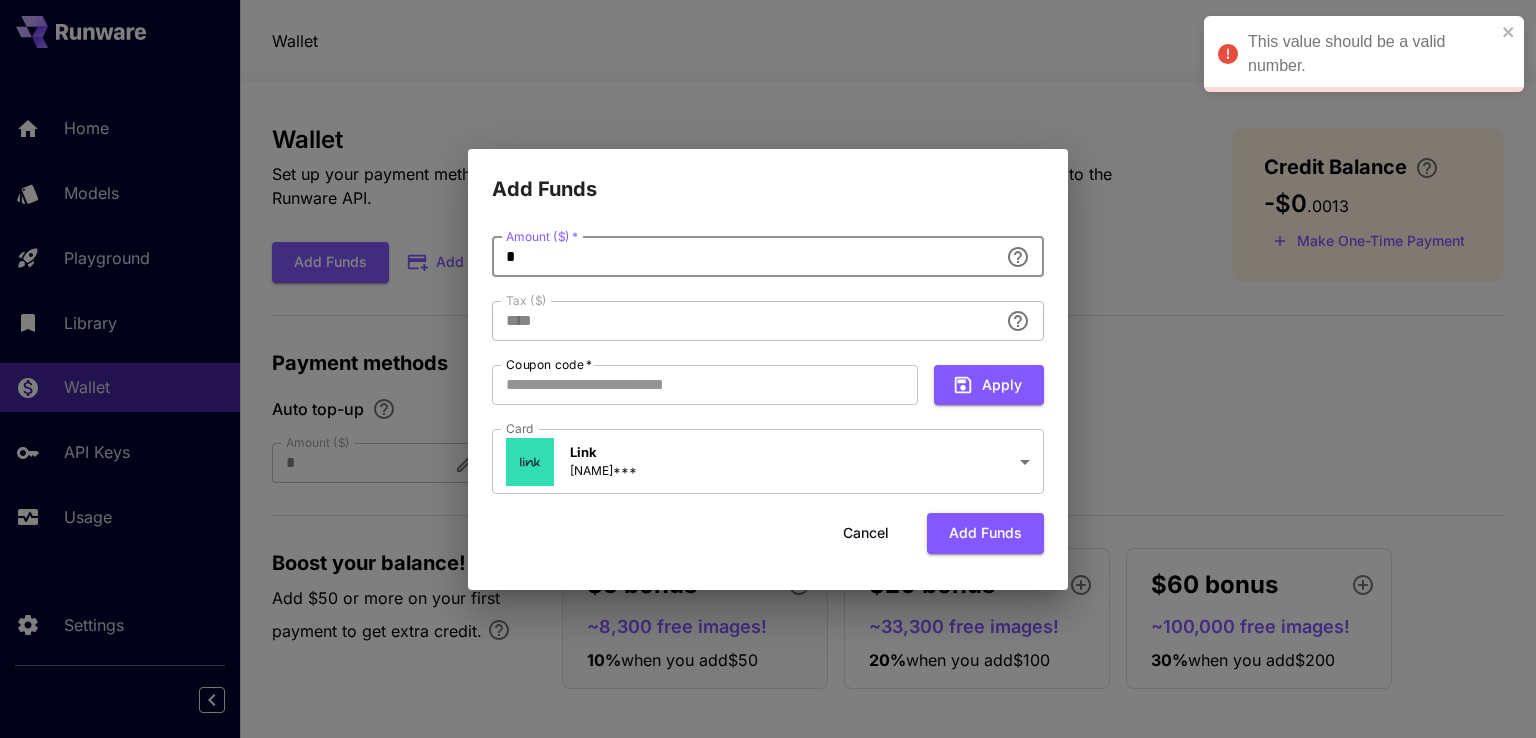 type on "*" 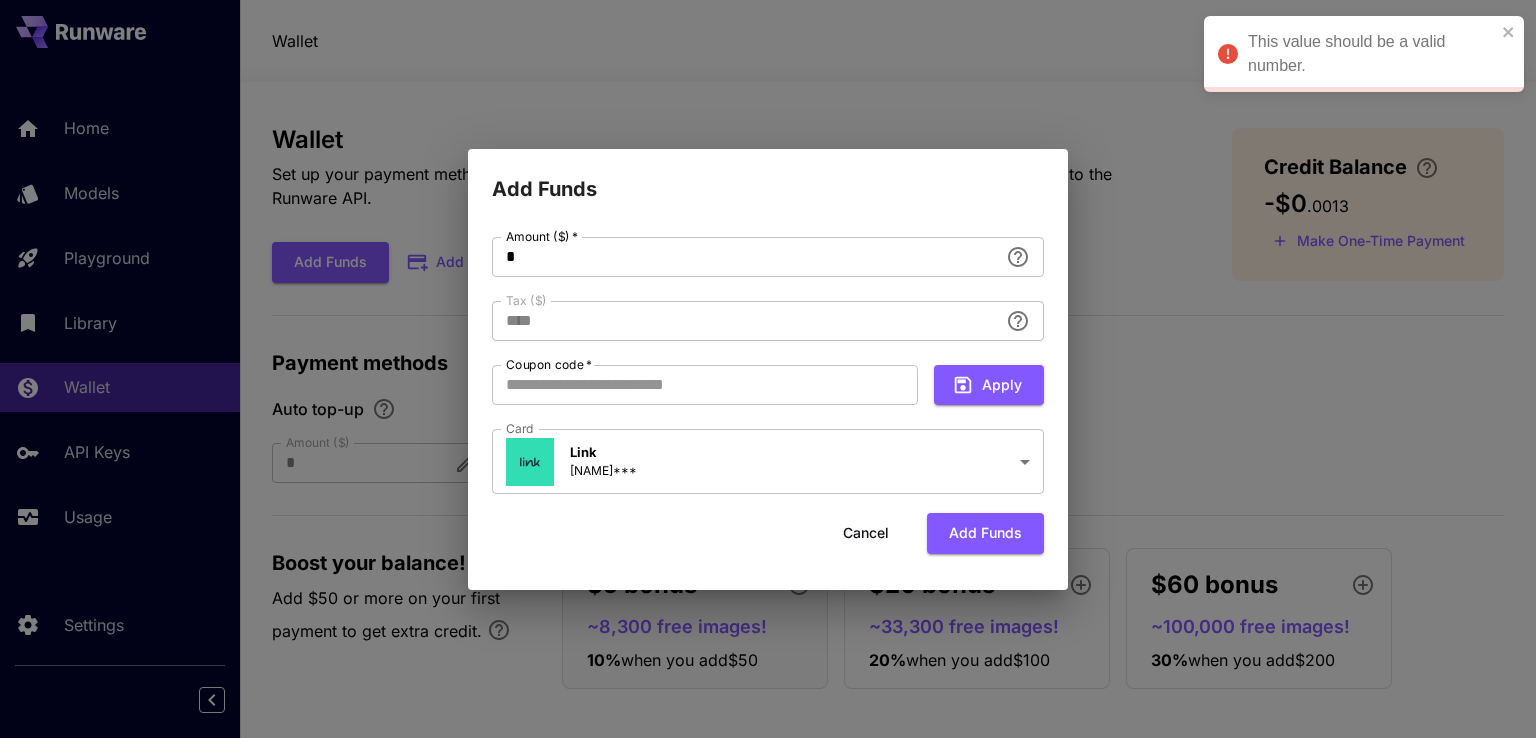 click on "Add Funds Amount ($)   * * Amount ($)   * Tax ($) **** Tax ($) Coupon code   * Coupon code   * Apply Card Link [CARD] Card Cancel Add funds" at bounding box center (768, 369) 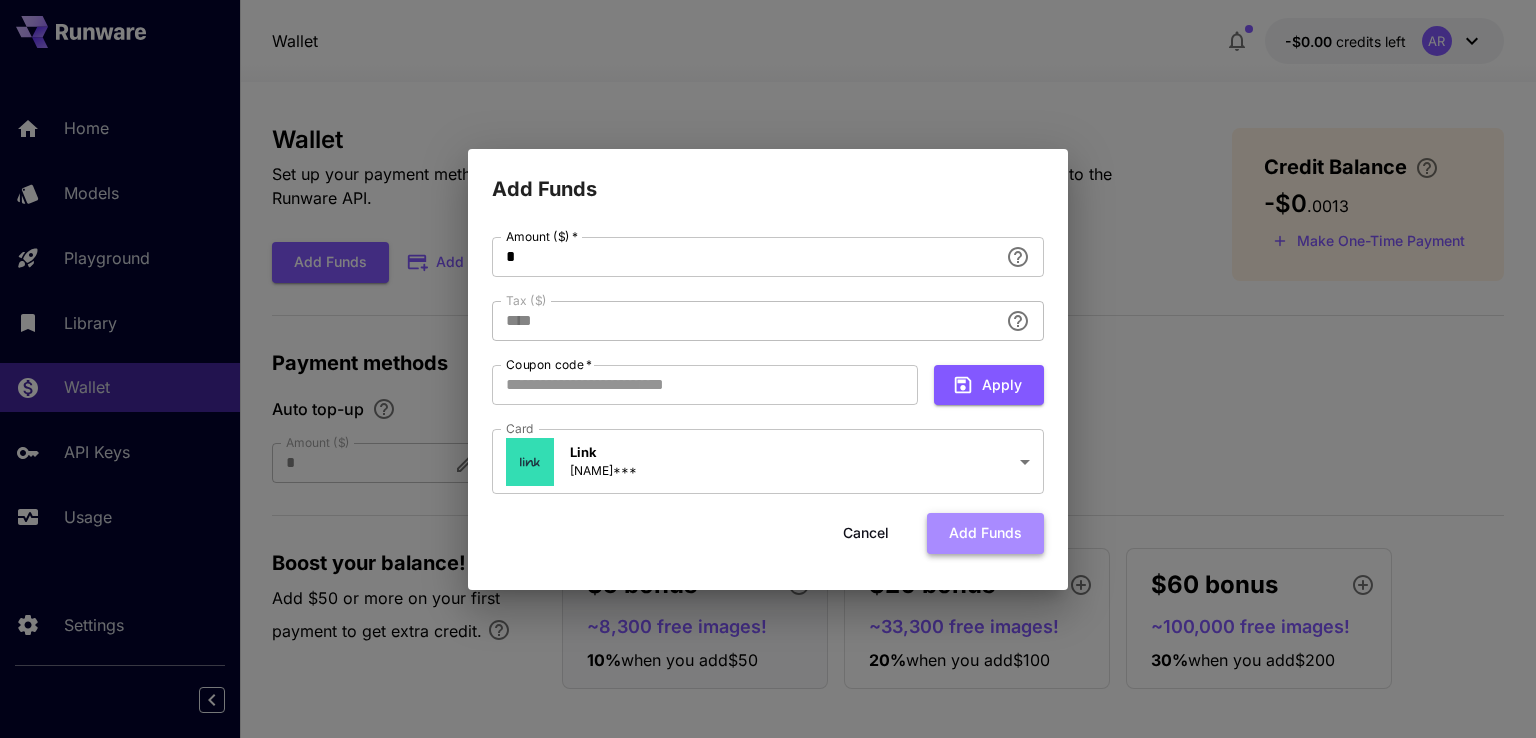 click on "Add funds" at bounding box center [985, 533] 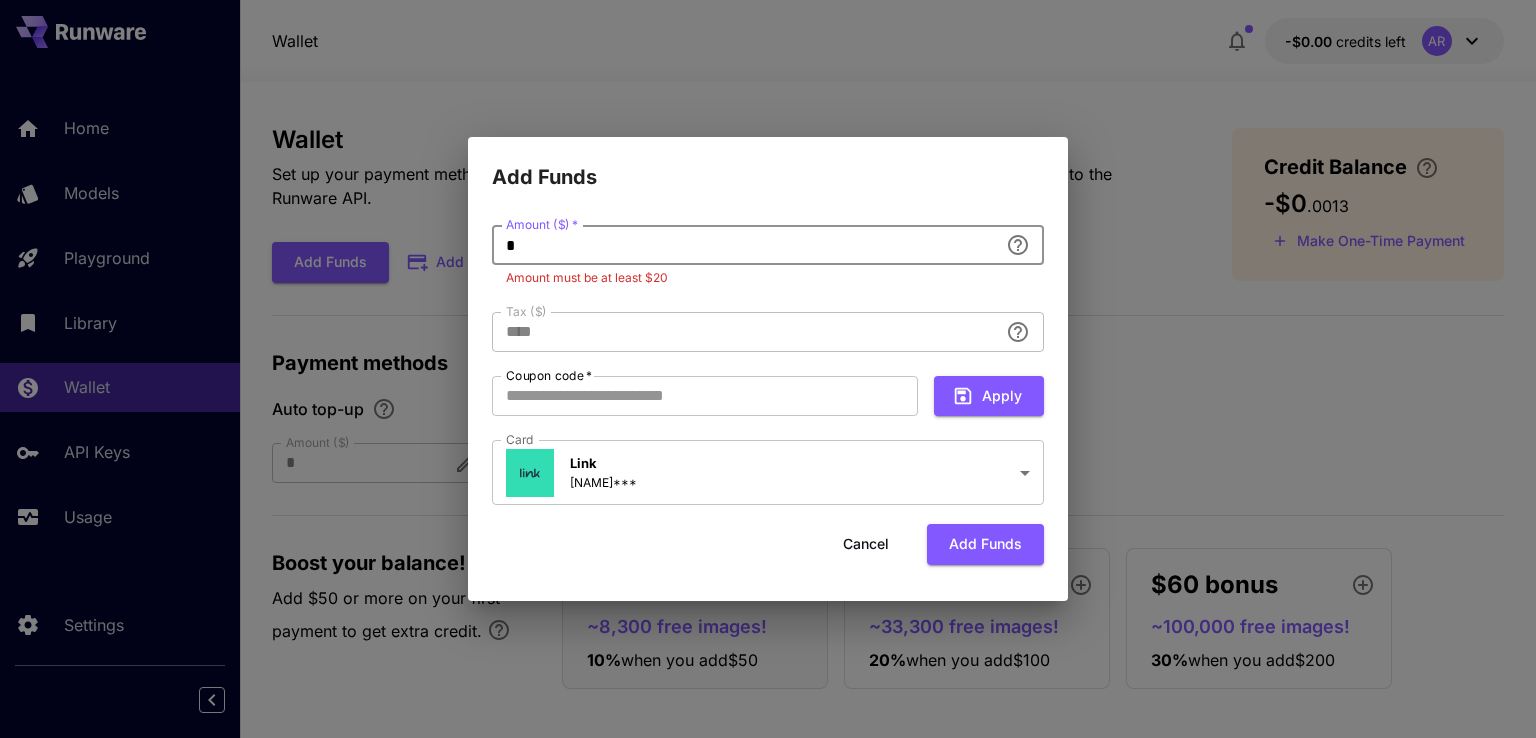 click on "*" at bounding box center (745, 245) 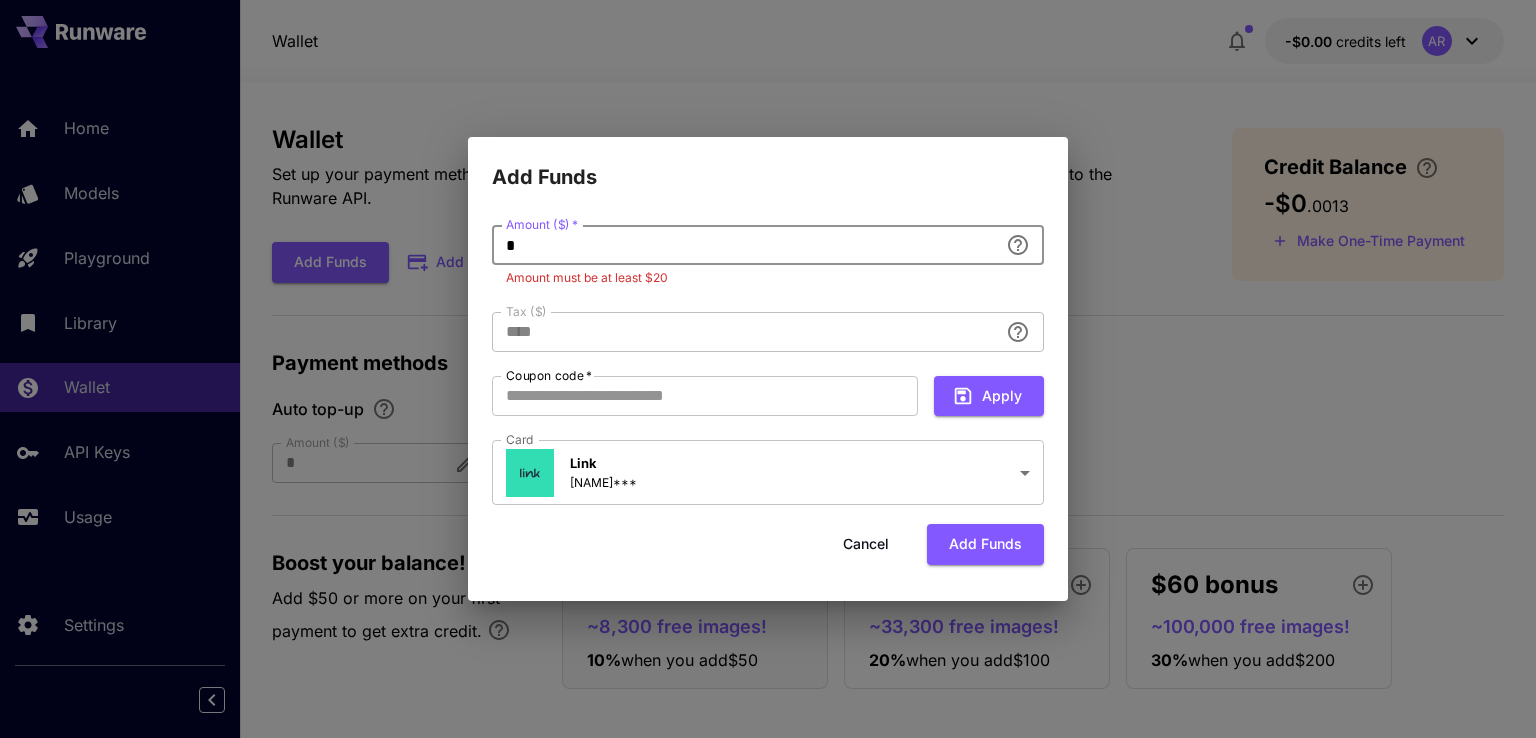 type 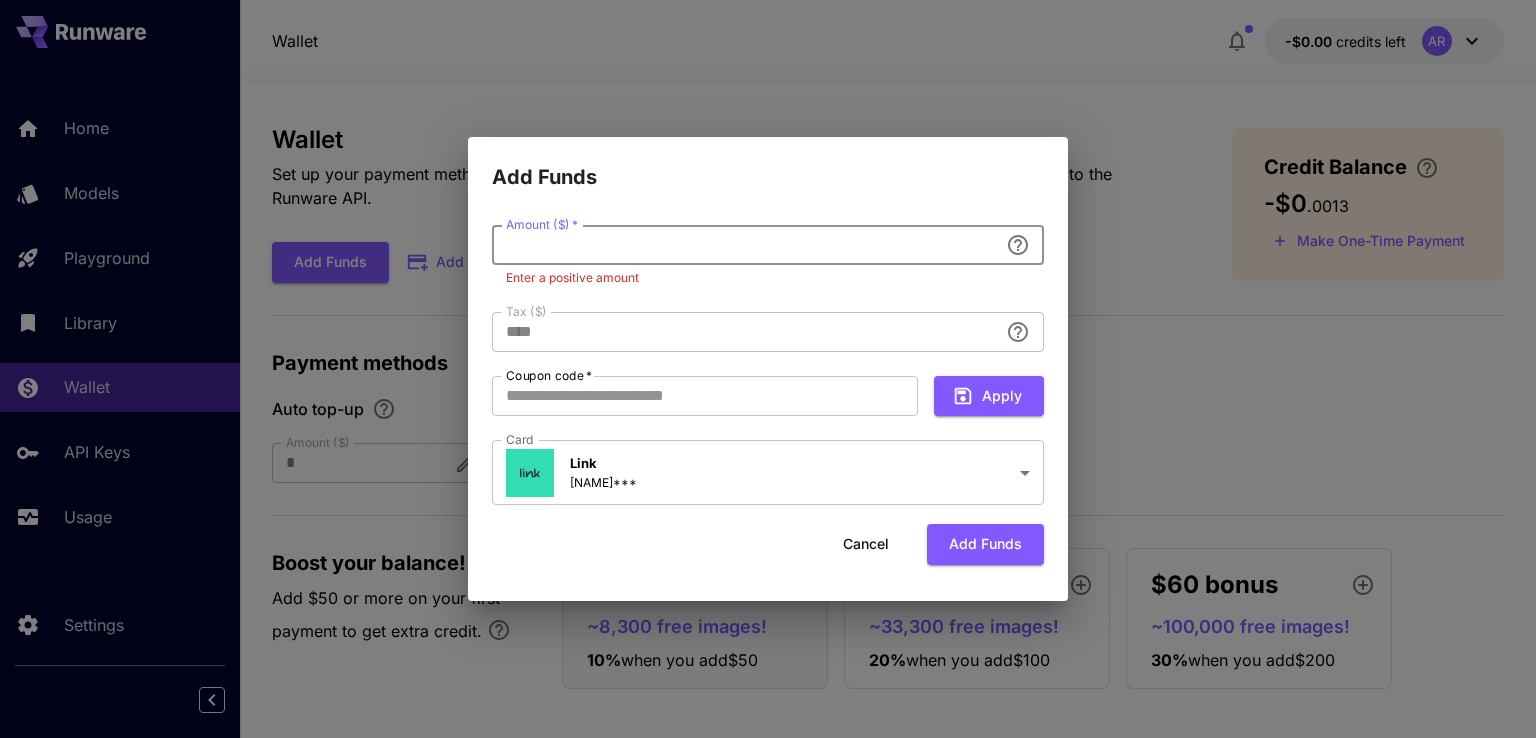 type on "**********" 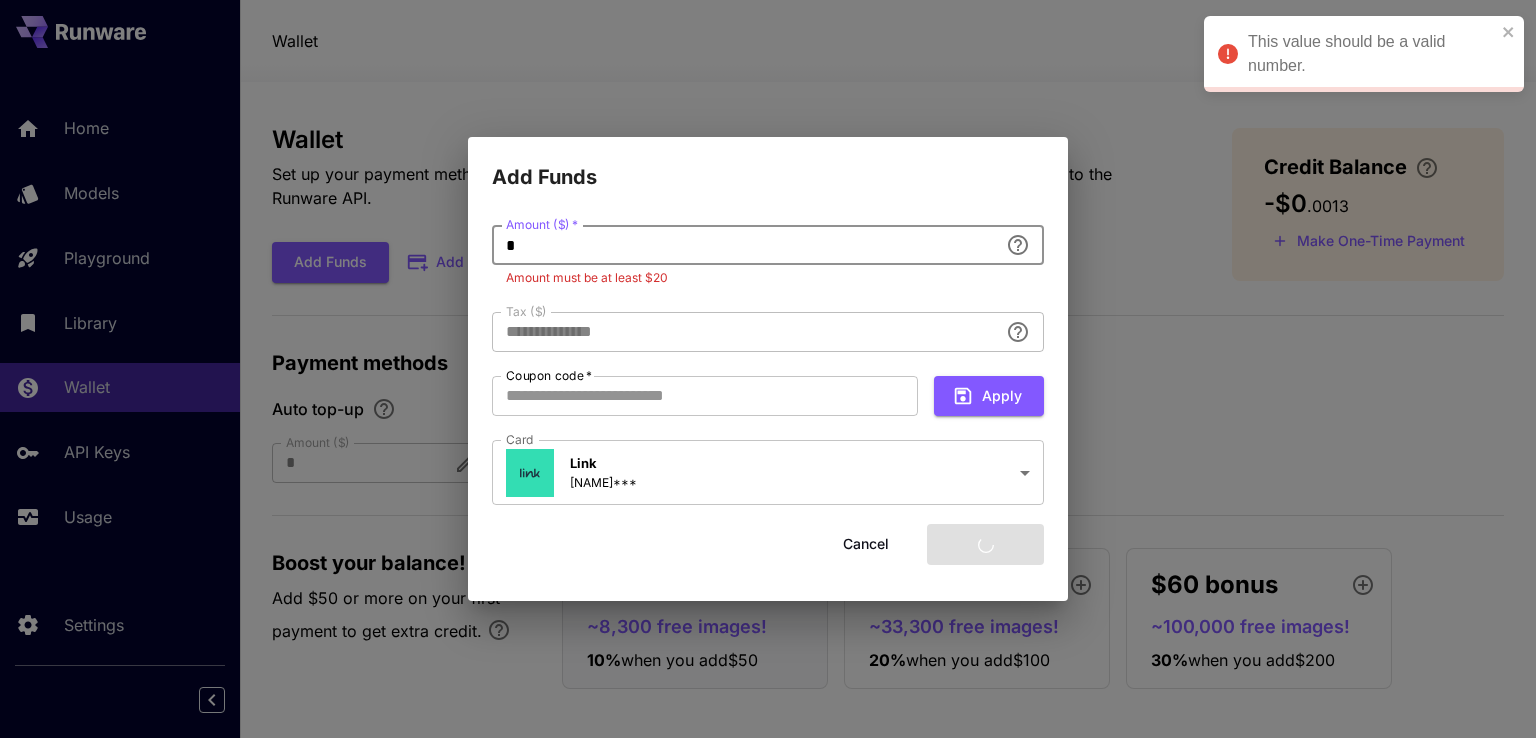 type on "**" 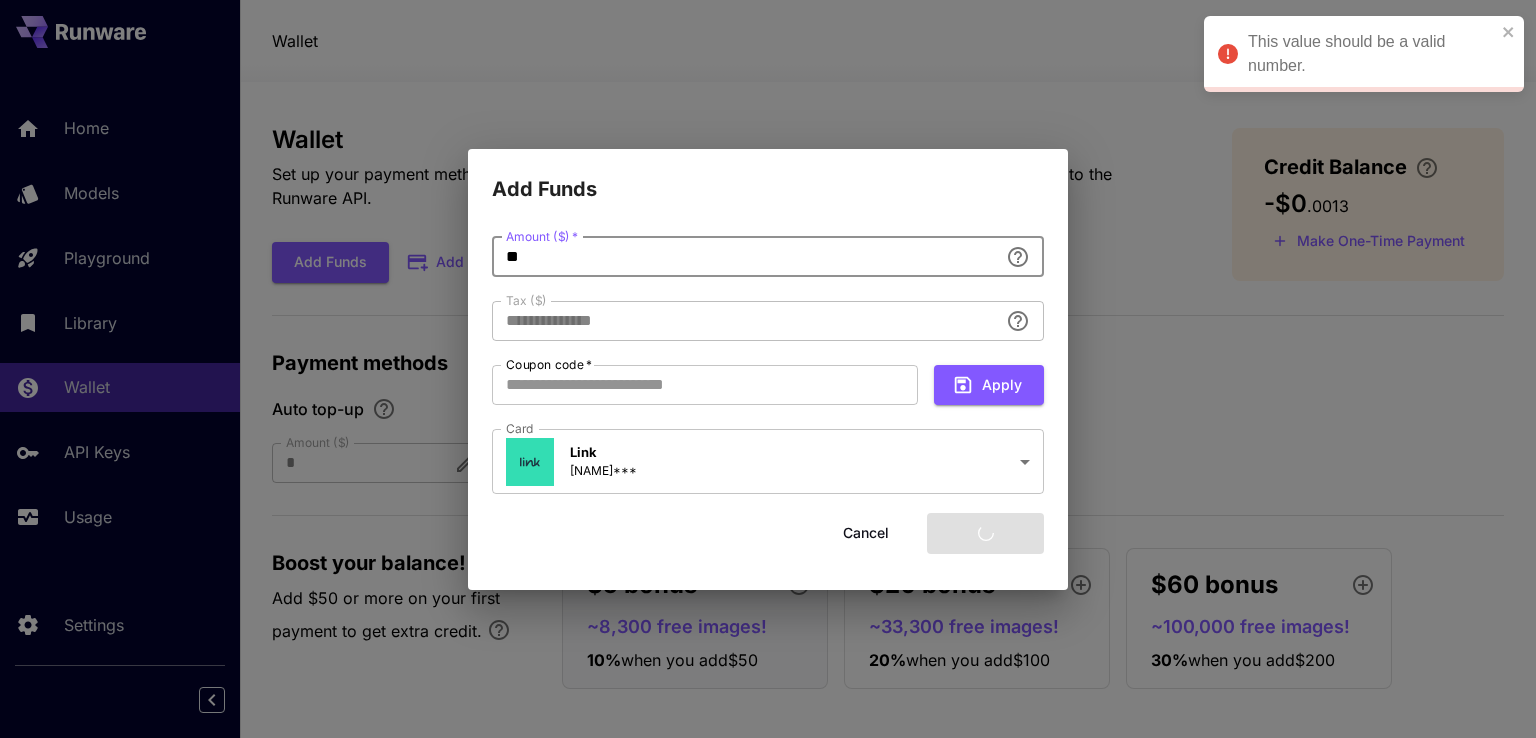 type on "****" 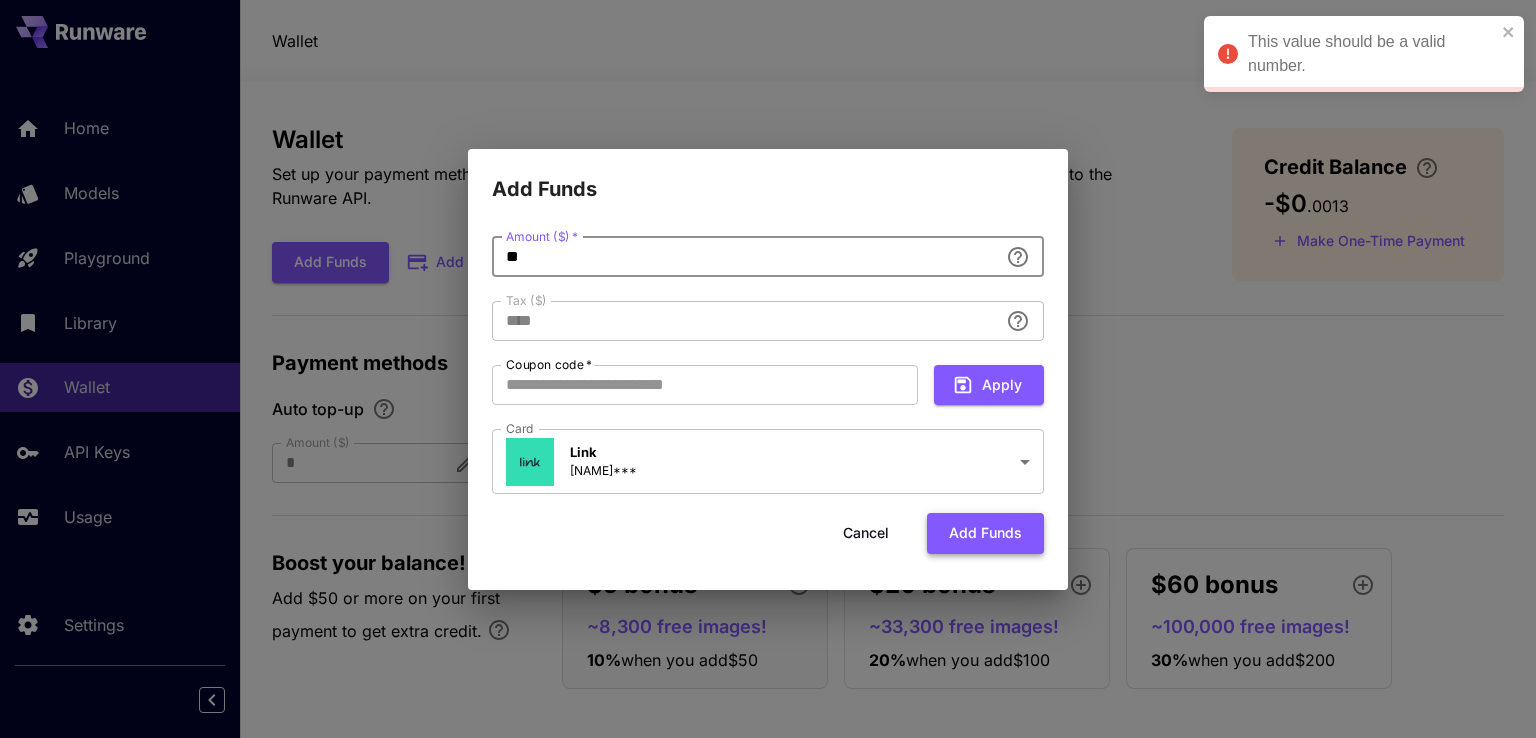 type on "**" 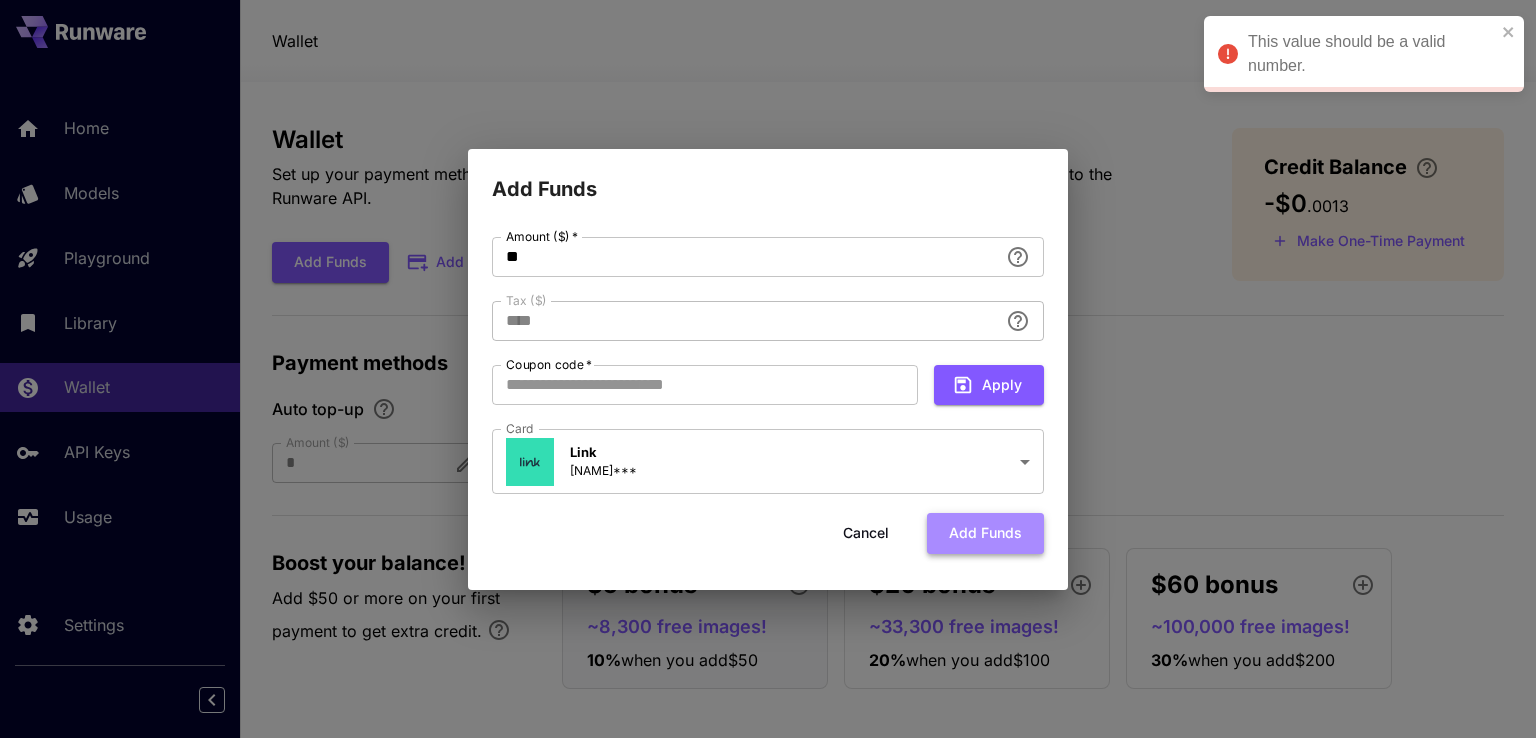 click on "Add funds" at bounding box center [985, 533] 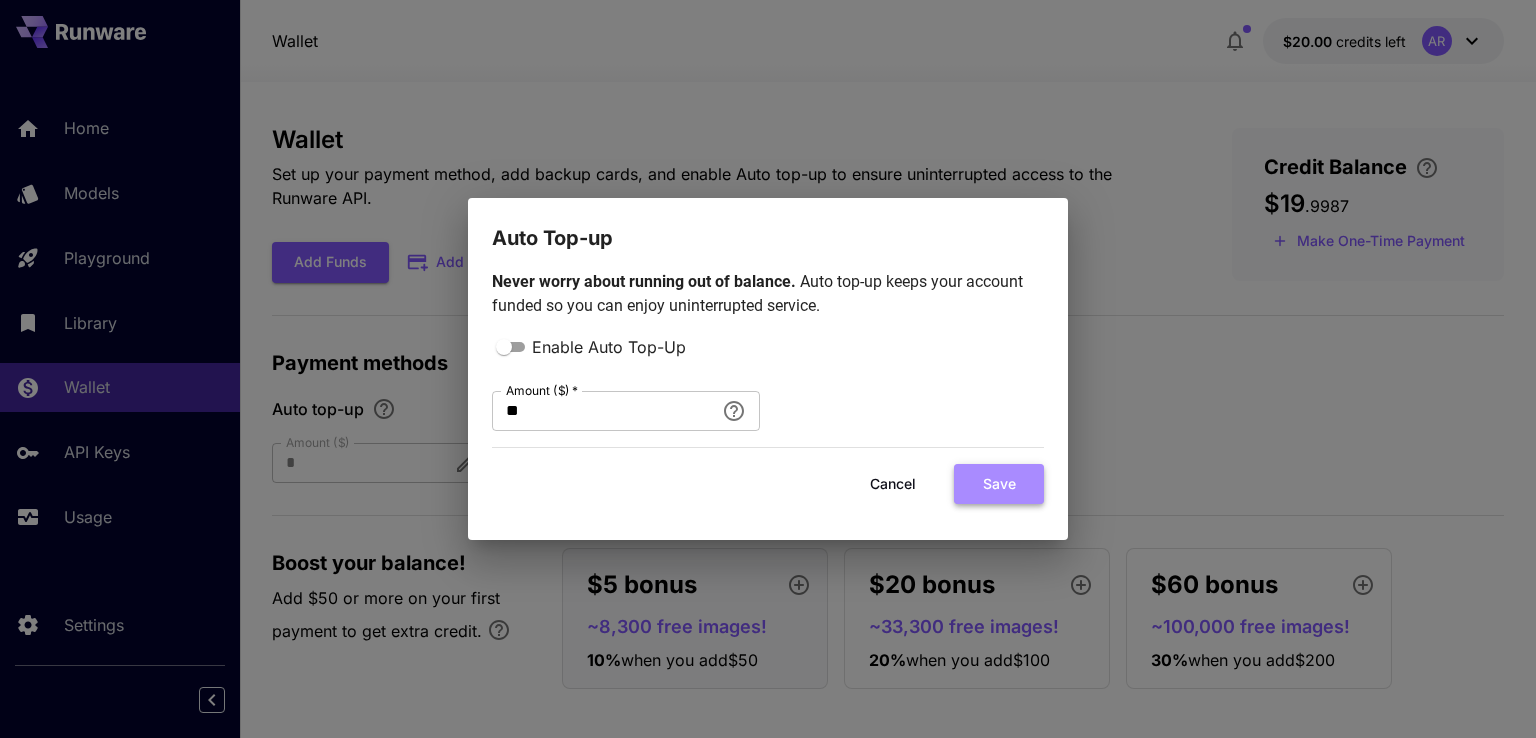 click on "Save" at bounding box center (999, 484) 